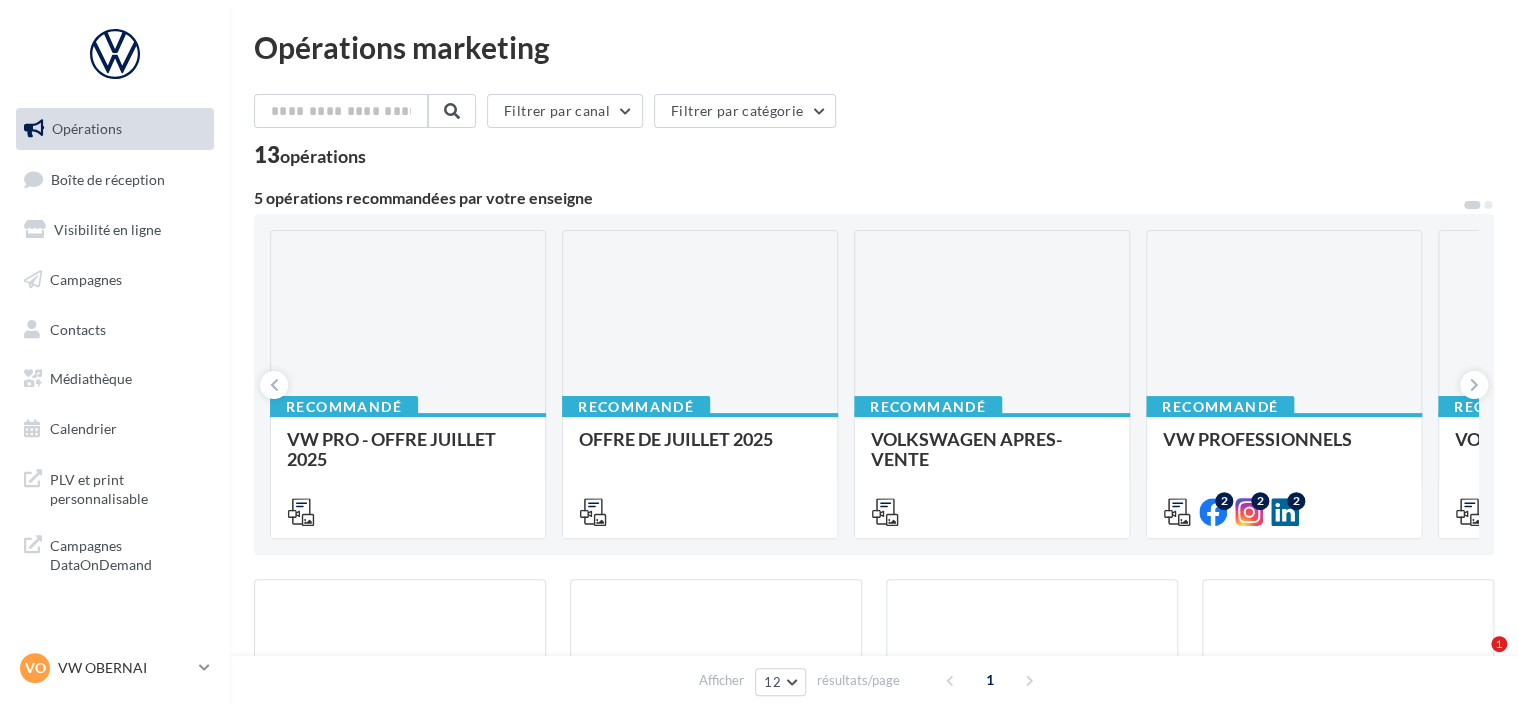 scroll, scrollTop: 187, scrollLeft: 0, axis: vertical 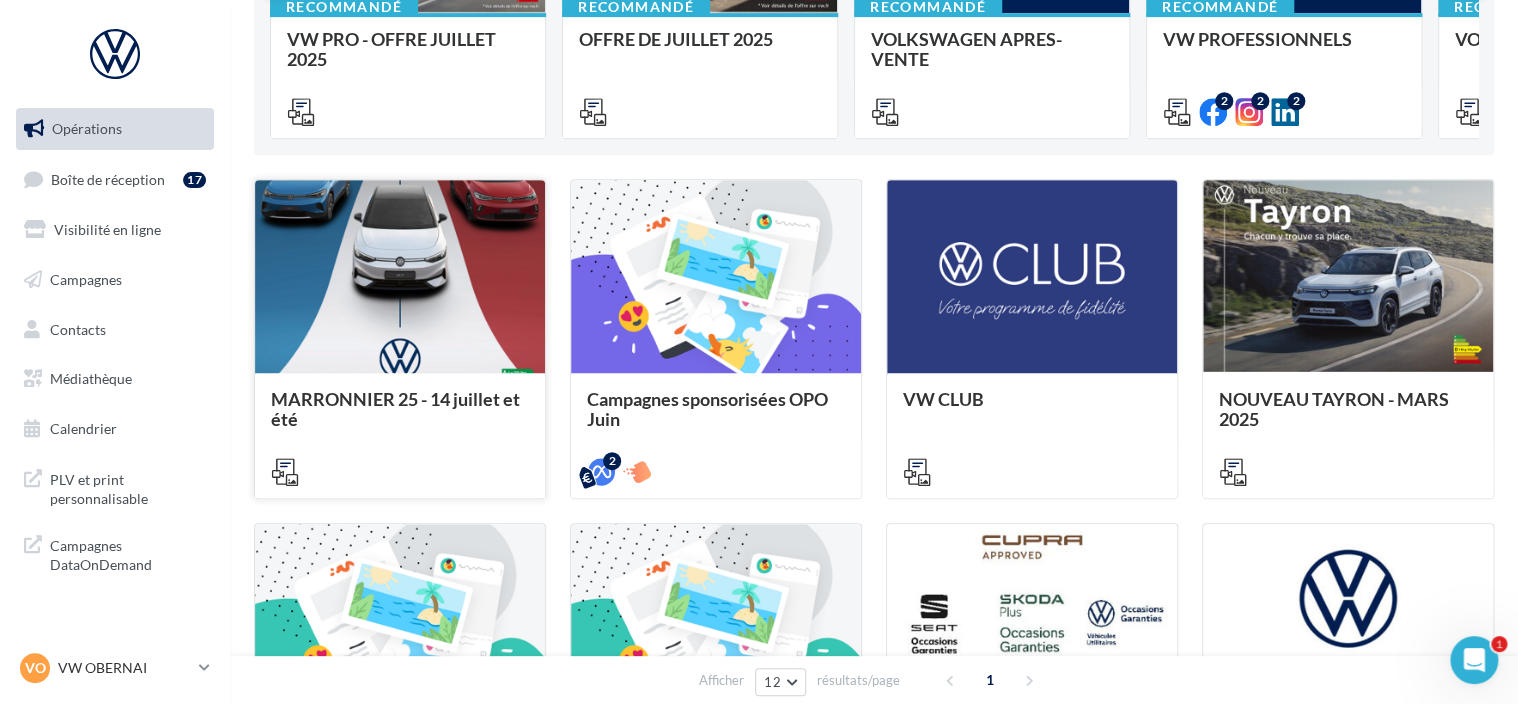 click on "MARRONNIER 25 - 14 juillet et été" at bounding box center [395, 409] 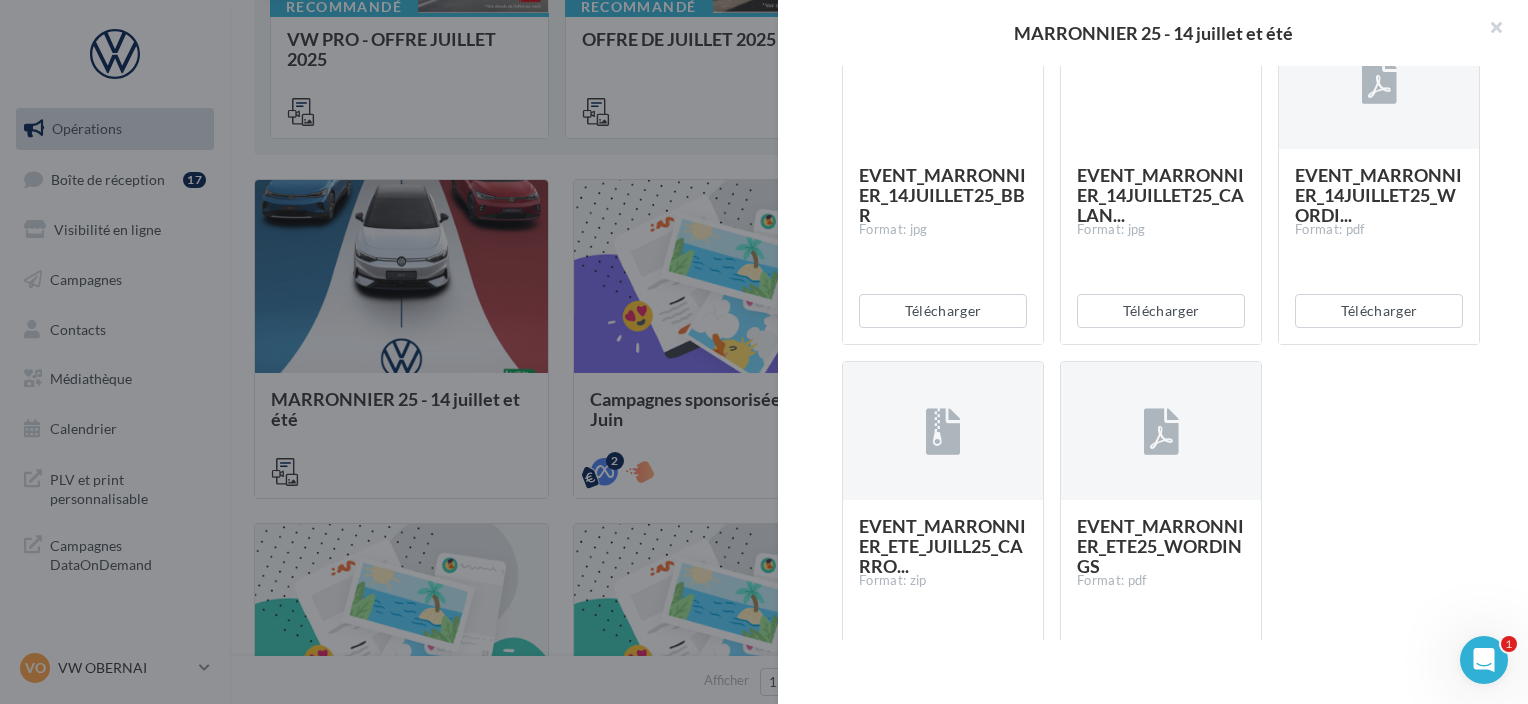 scroll, scrollTop: 490, scrollLeft: 0, axis: vertical 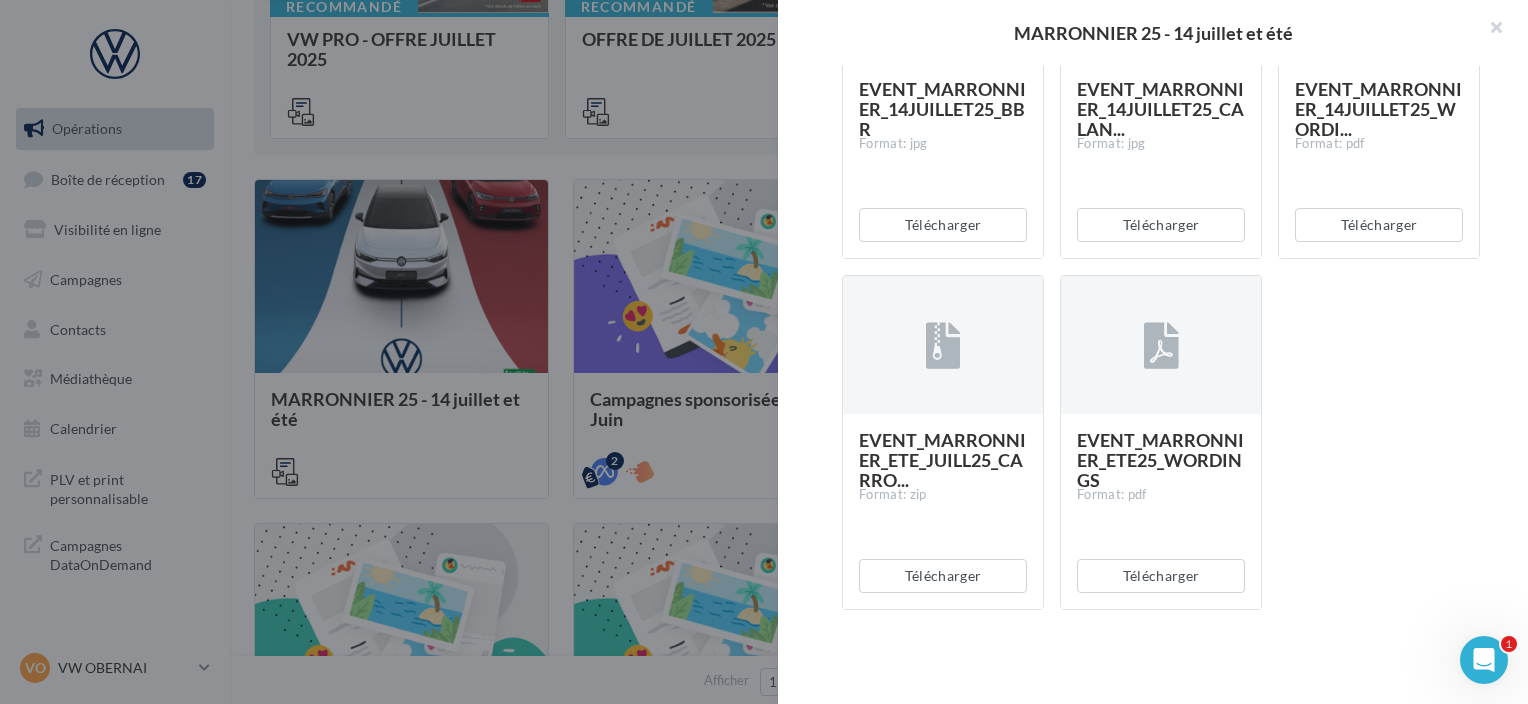 click on "EVENT_MARRONNIER_14JUILLET25_BBR
Format: jpg
Télécharger
EVENT_MARRONNIER_14JUILLET25_CALAN...
Format: jpg
Télécharger
EVENT_MARRONNIER_14JUILLET25_WORDI...
Format: pdf
Télécharger
EVENT_MARRONNIER_ETE_JUILL25_CARRO...
Format: zip
Télécharger
EVENT_MARRONNIER_ETE25_WORDINGS
Format: pdf
Télécharger" at bounding box center [1169, 275] 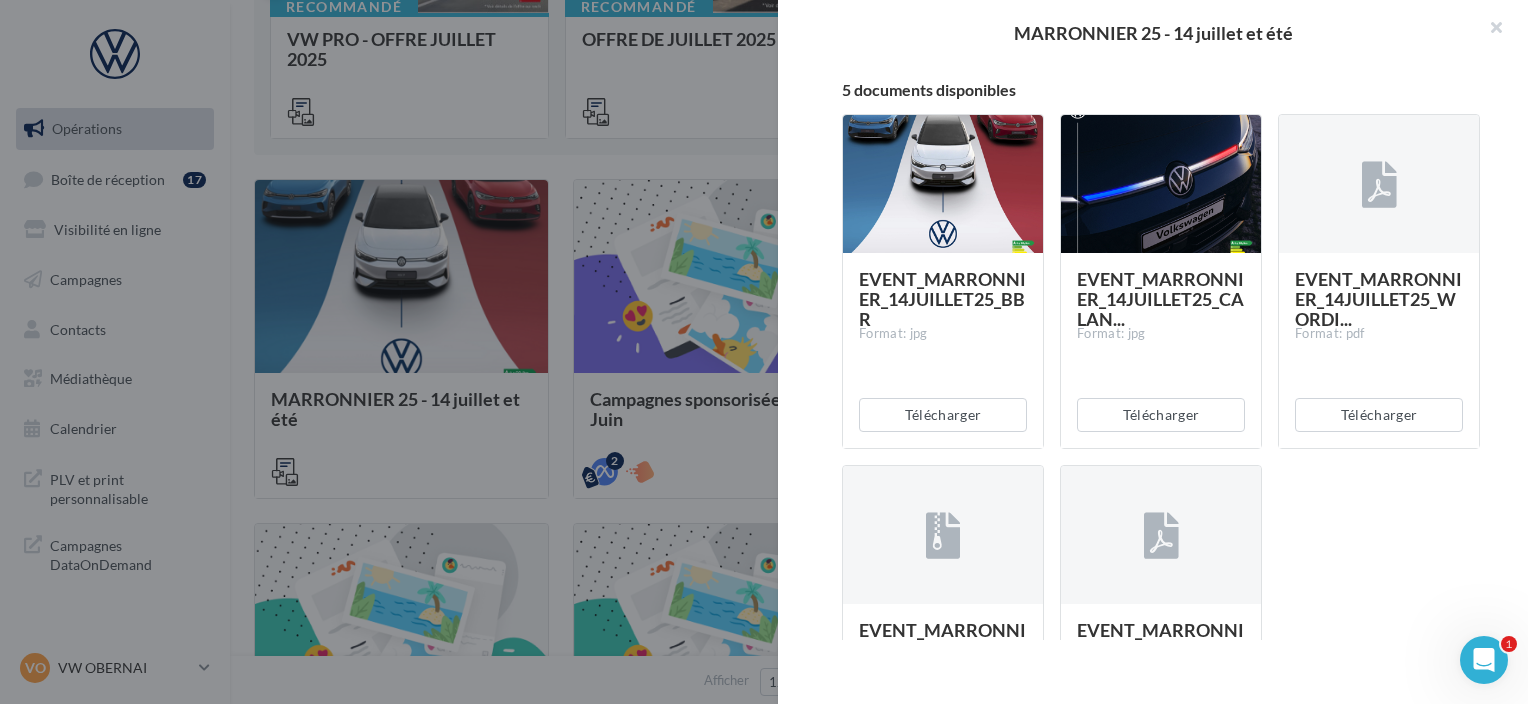 scroll, scrollTop: 290, scrollLeft: 0, axis: vertical 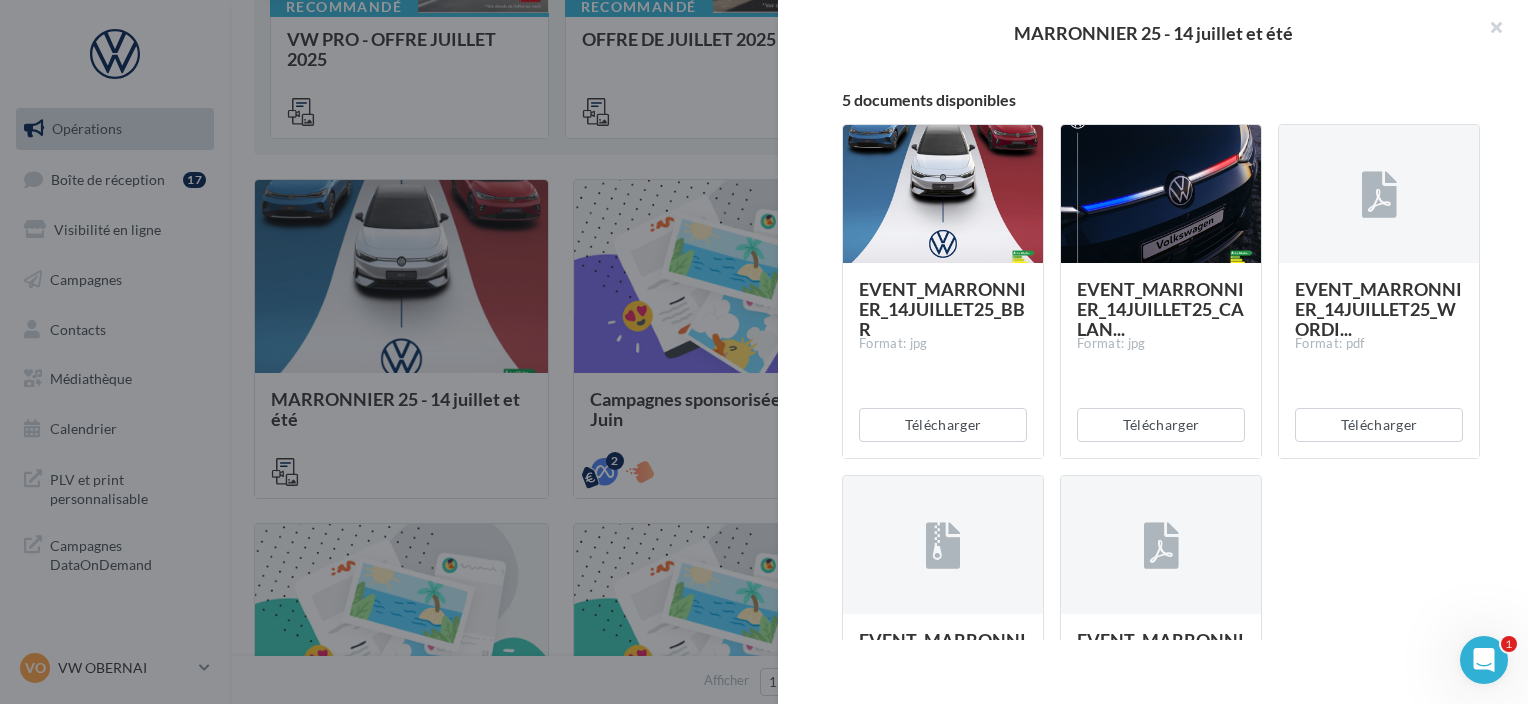 click on "EVENT_MARRONNIER_14JUILLET25_BBR" at bounding box center (942, 309) 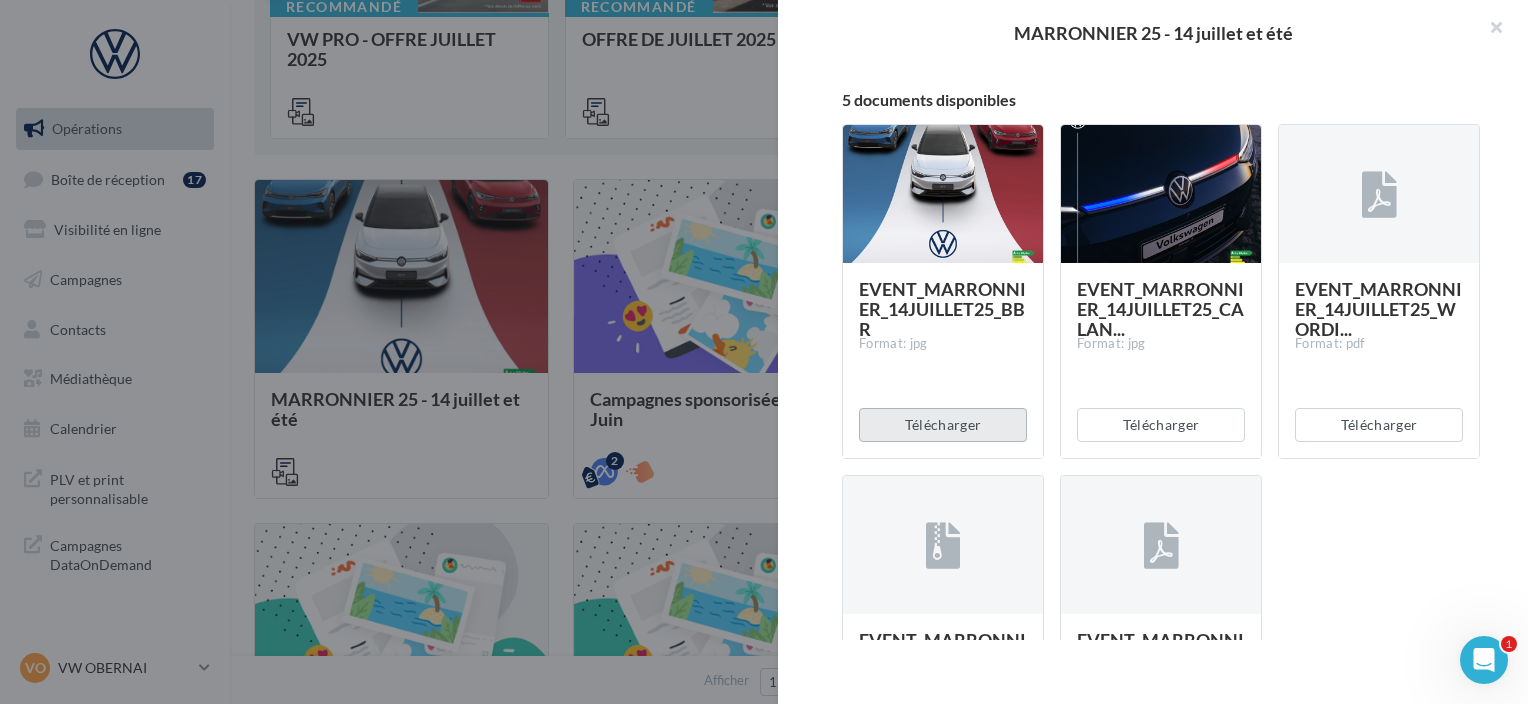 click on "Télécharger" at bounding box center [943, 425] 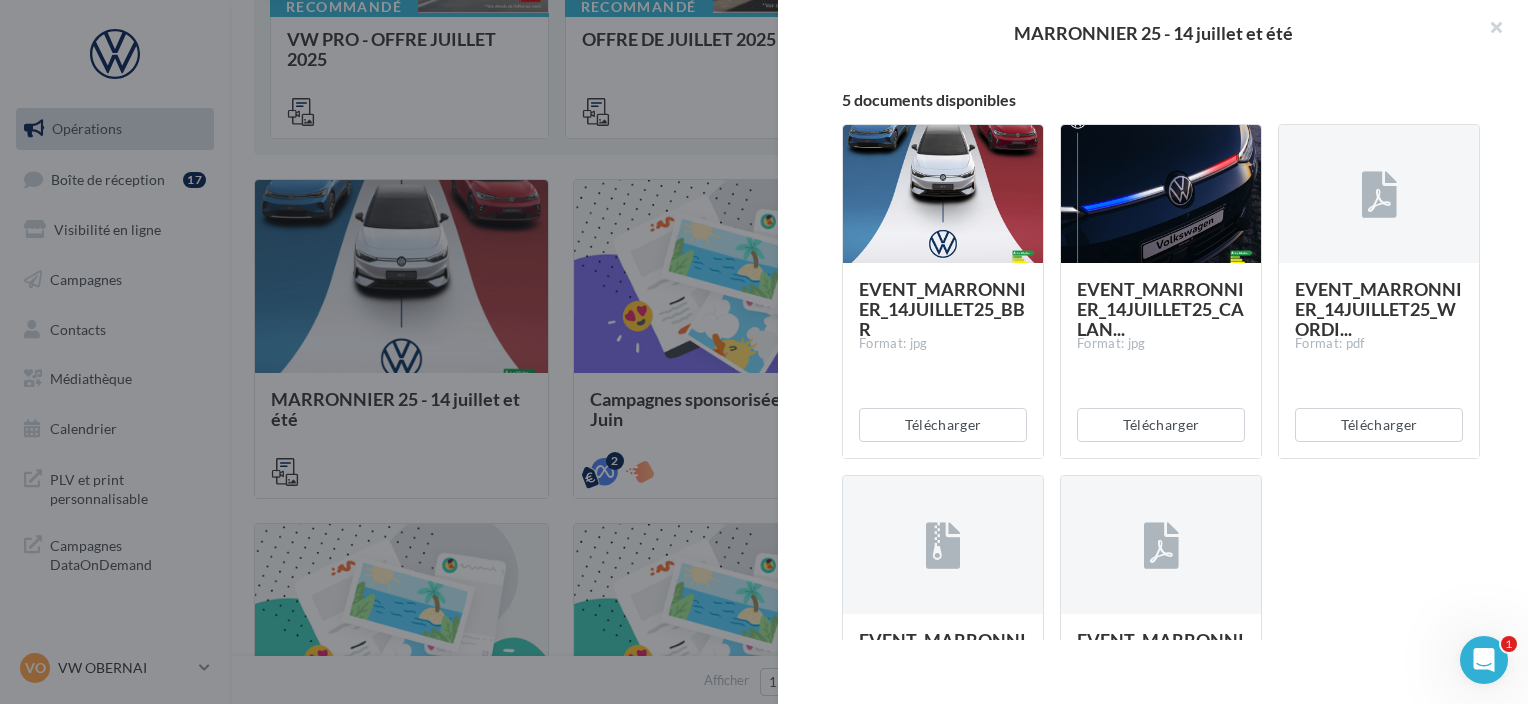 click on "EVENT_MARRONNIER_14JUILLET25_BBR
Format: jpg
Télécharger
EVENT_MARRONNIER_14JUILLET25_CALAN...
Format: jpg
Télécharger
EVENT_MARRONNIER_14JUILLET25_WORDI...
Format: pdf
Télécharger
EVENT_MARRONNIER_ETE_JUILL25_CARRO...
Format: zip
Télécharger
EVENT_MARRONNIER_ETE25_WORDINGS
Format: pdf
Télécharger" at bounding box center [1169, 475] 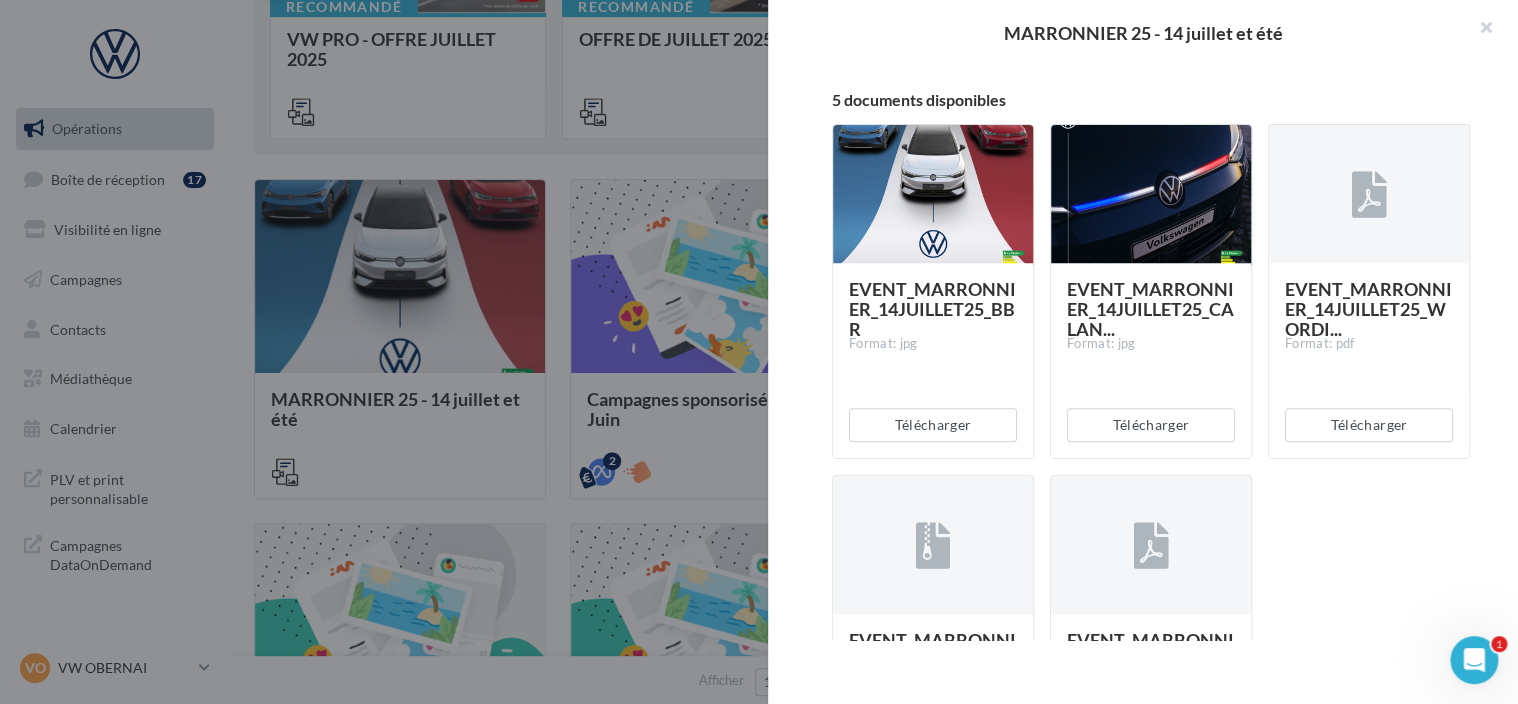 click at bounding box center [759, 352] 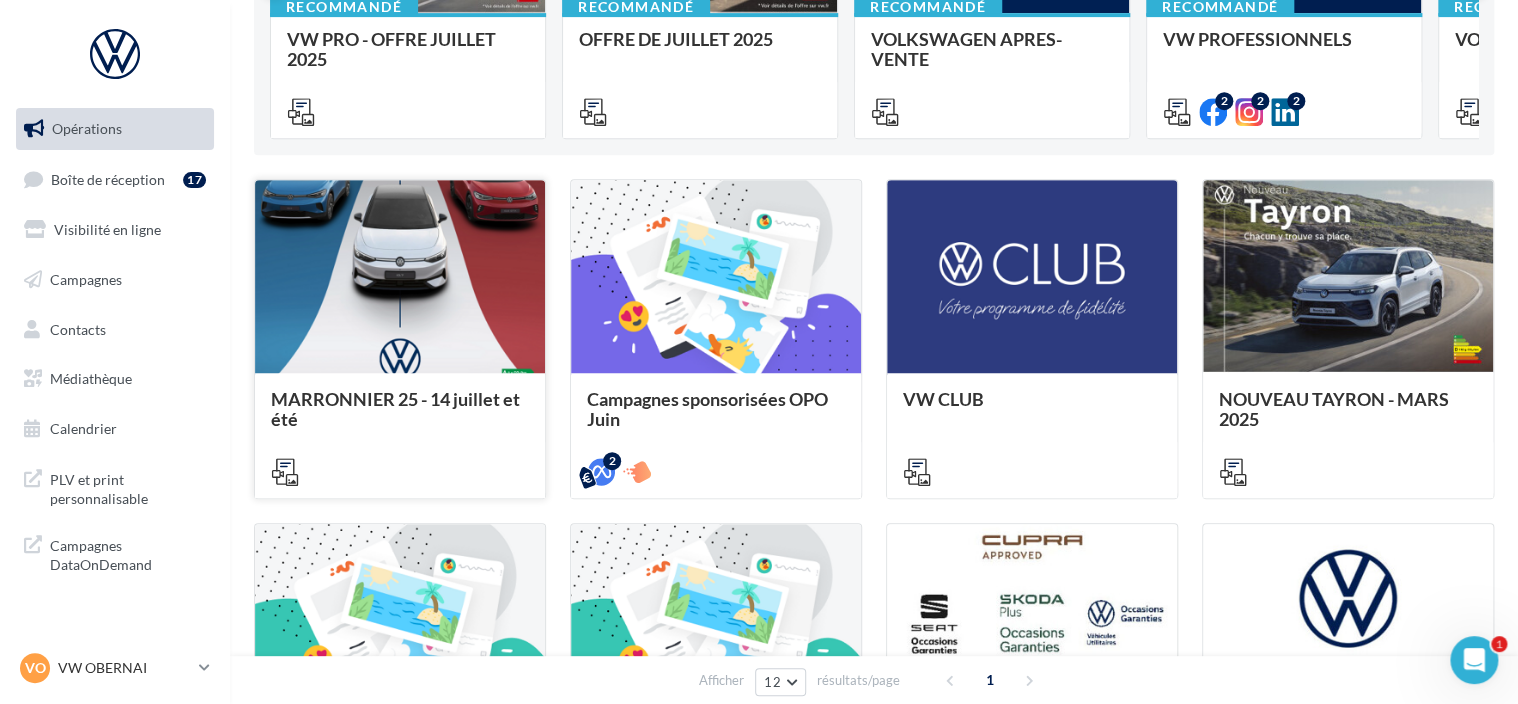 click on "MARRONNIER 25 - 14 juillet et été" at bounding box center (400, 434) 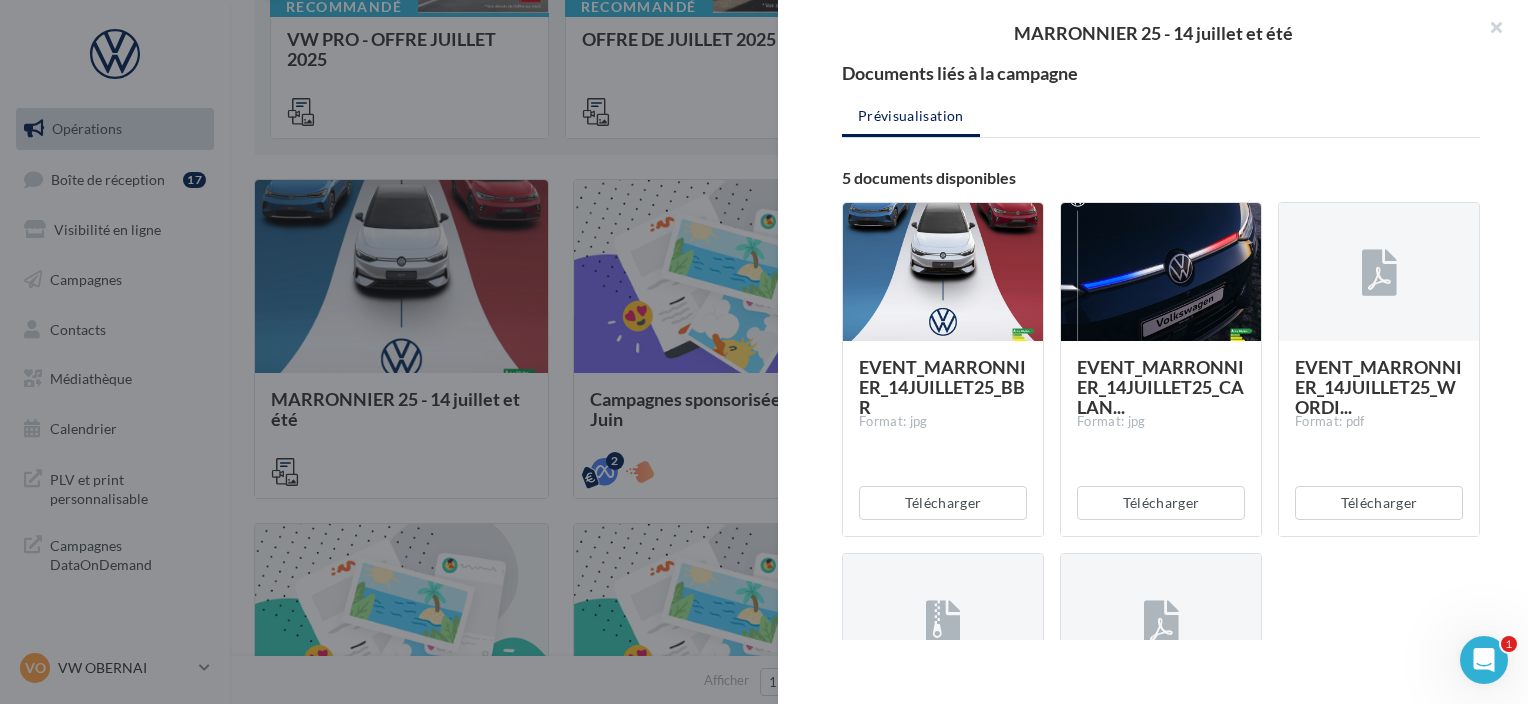 scroll, scrollTop: 213, scrollLeft: 0, axis: vertical 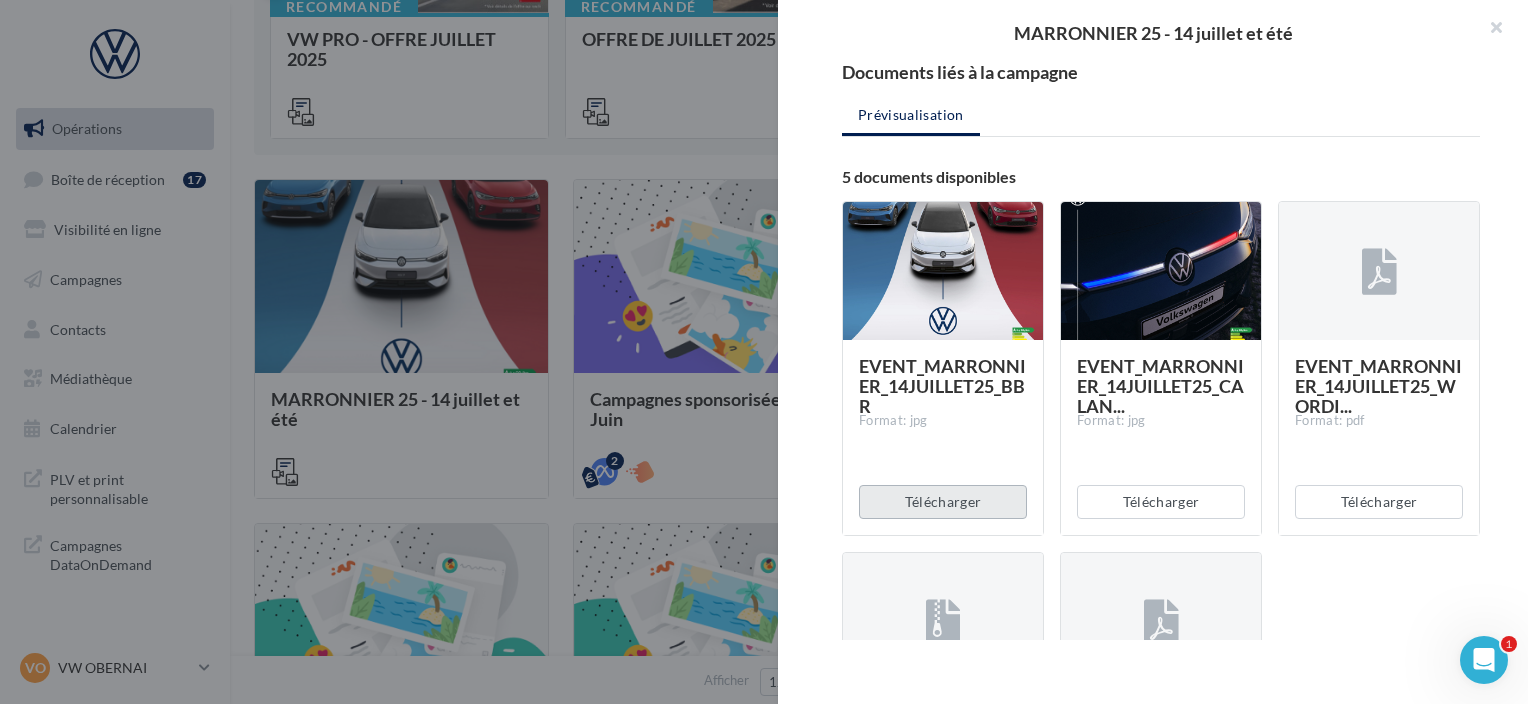 click on "Télécharger" at bounding box center [943, 502] 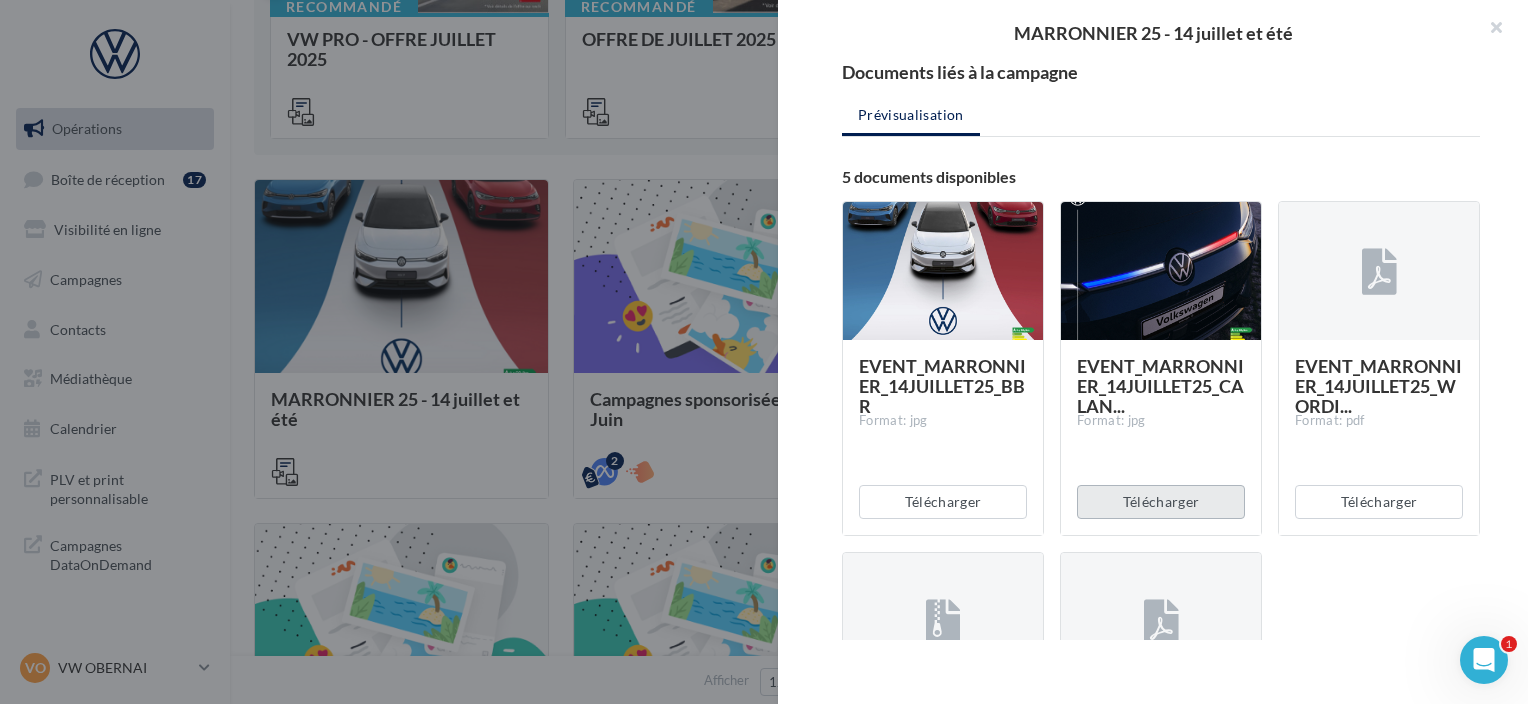 click on "Télécharger" at bounding box center (943, 502) 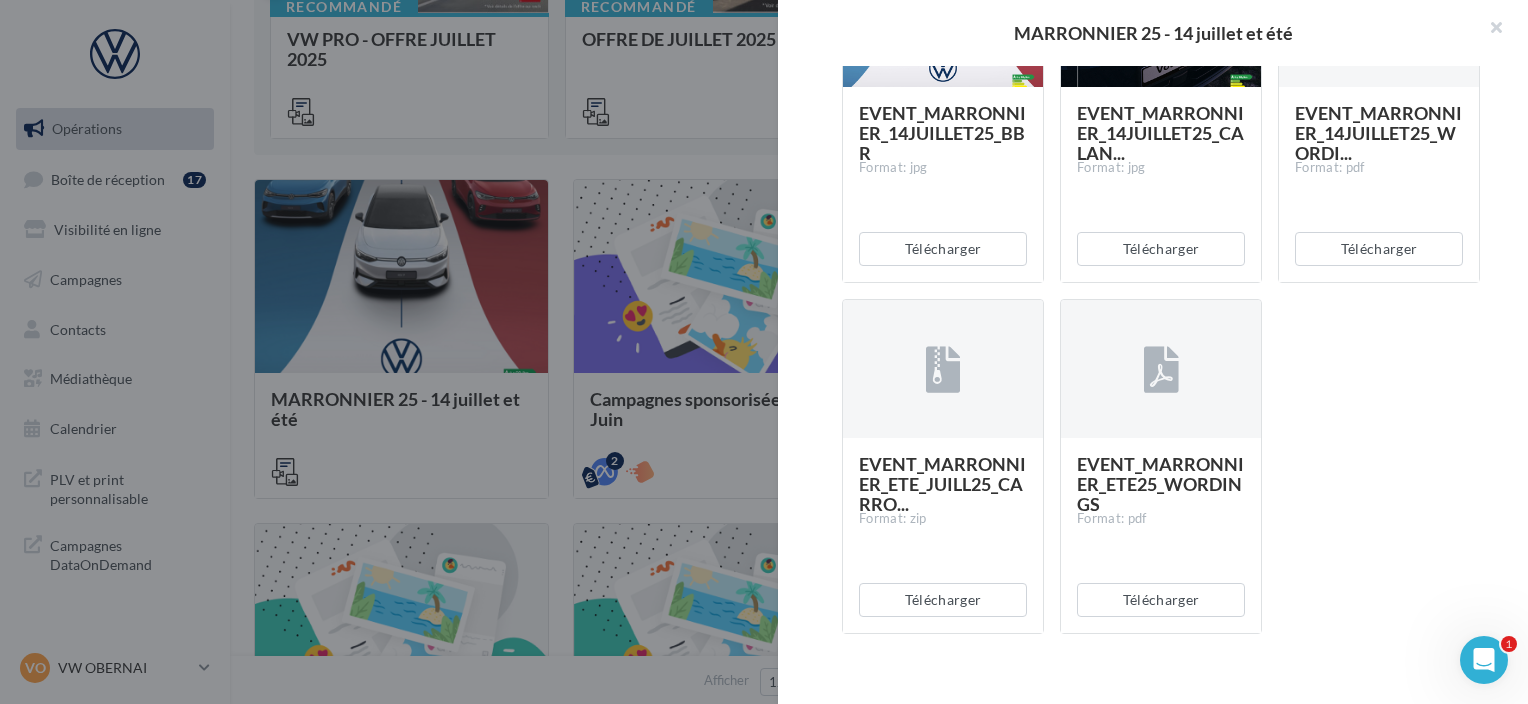 scroll, scrollTop: 490, scrollLeft: 0, axis: vertical 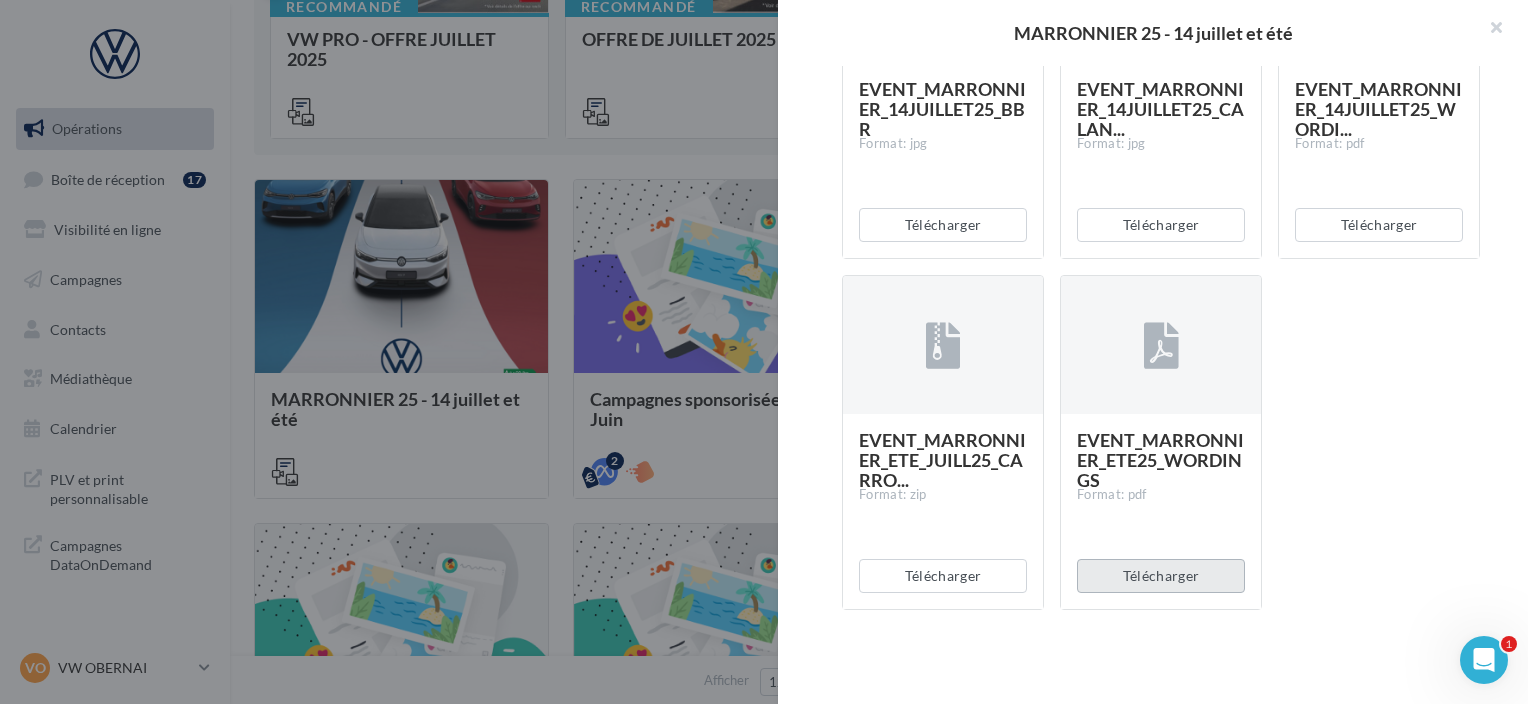 click on "Télécharger" at bounding box center (943, 225) 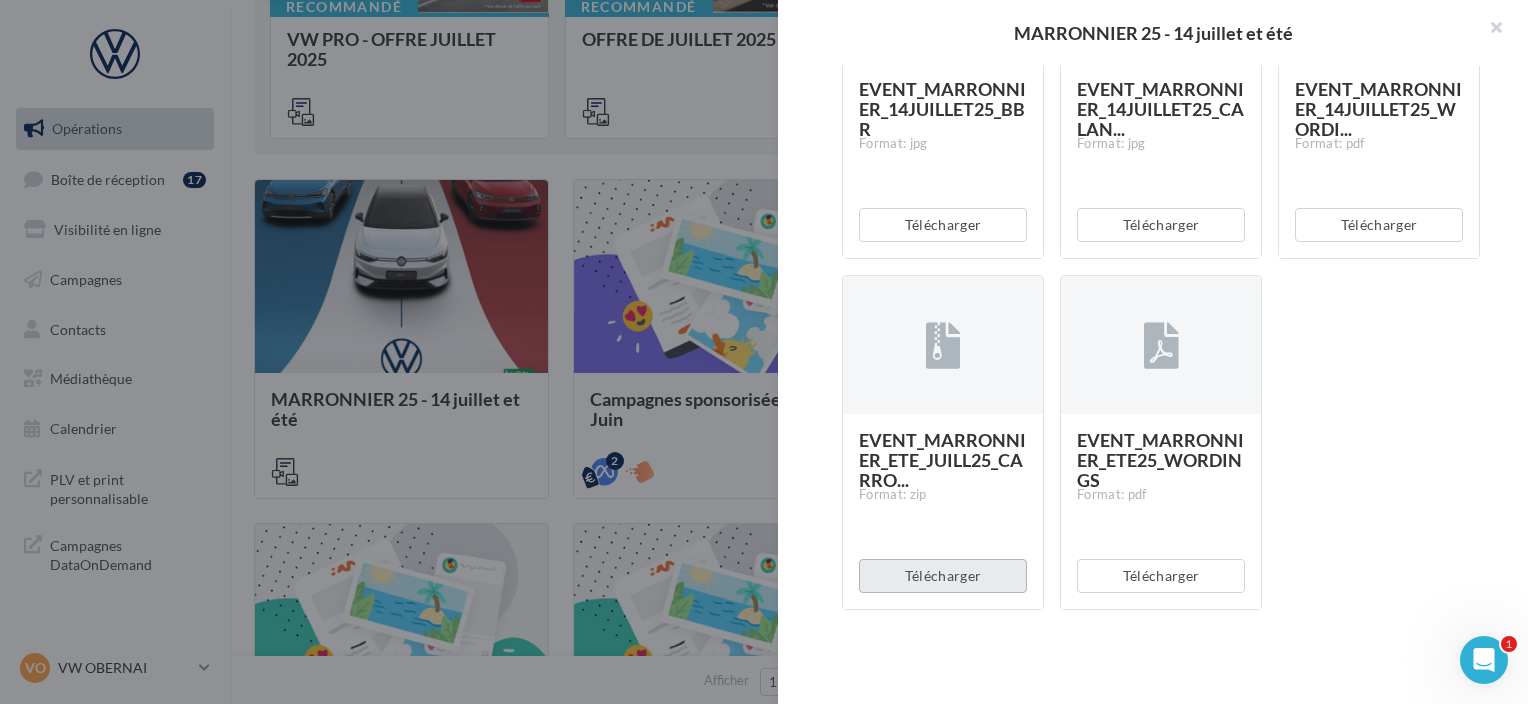 click on "Télécharger" at bounding box center (943, 225) 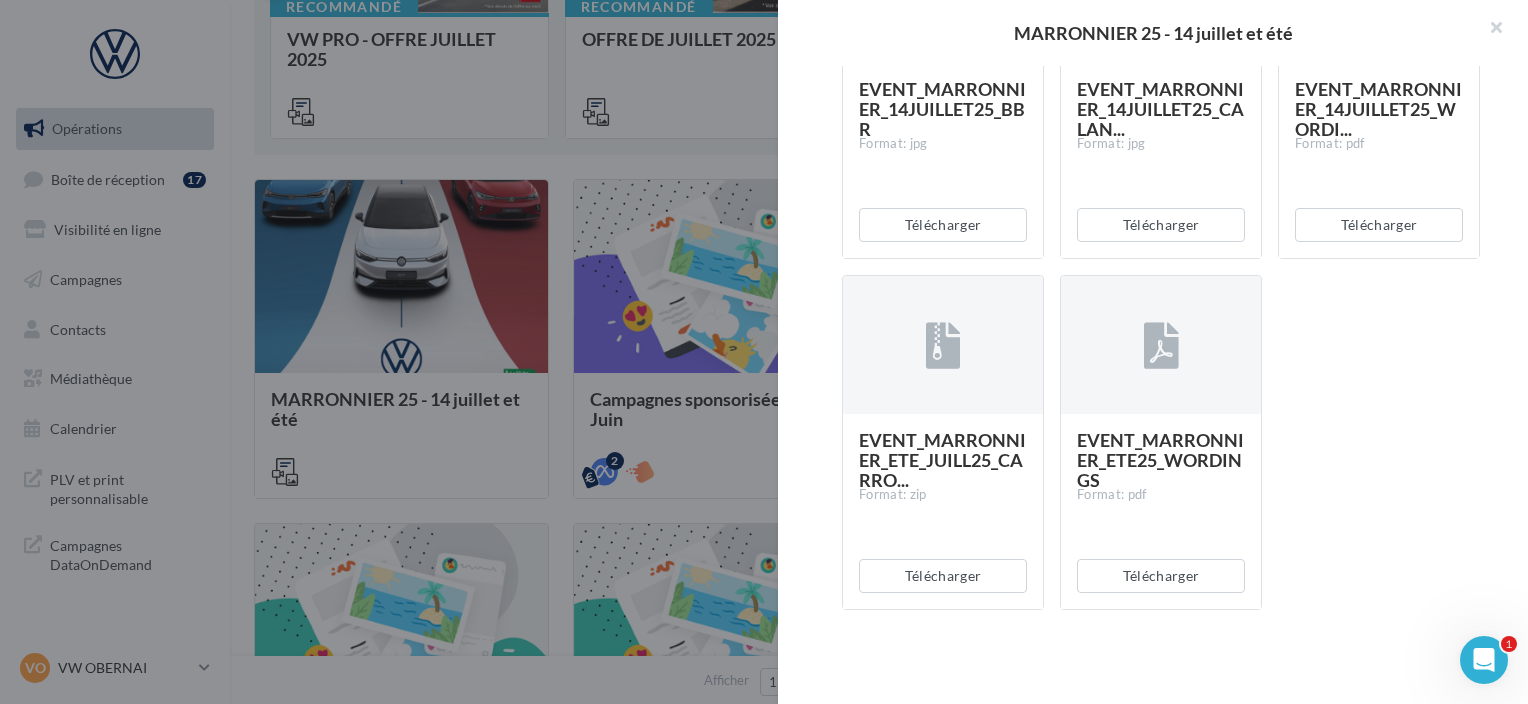 click on "EVENT_MARRONNIER_14JUILLET25_BBR
Format: jpg
Télécharger
EVENT_MARRONNIER_14JUILLET25_CALAN...
Format: jpg
Télécharger
EVENT_MARRONNIER_14JUILLET25_WORDI...
Format: pdf
Télécharger
EVENT_MARRONNIER_ETE_JUILL25_CARRO...
Format: zip
Télécharger
EVENT_MARRONNIER_ETE25_WORDINGS
Format: pdf
Télécharger" at bounding box center (1169, 275) 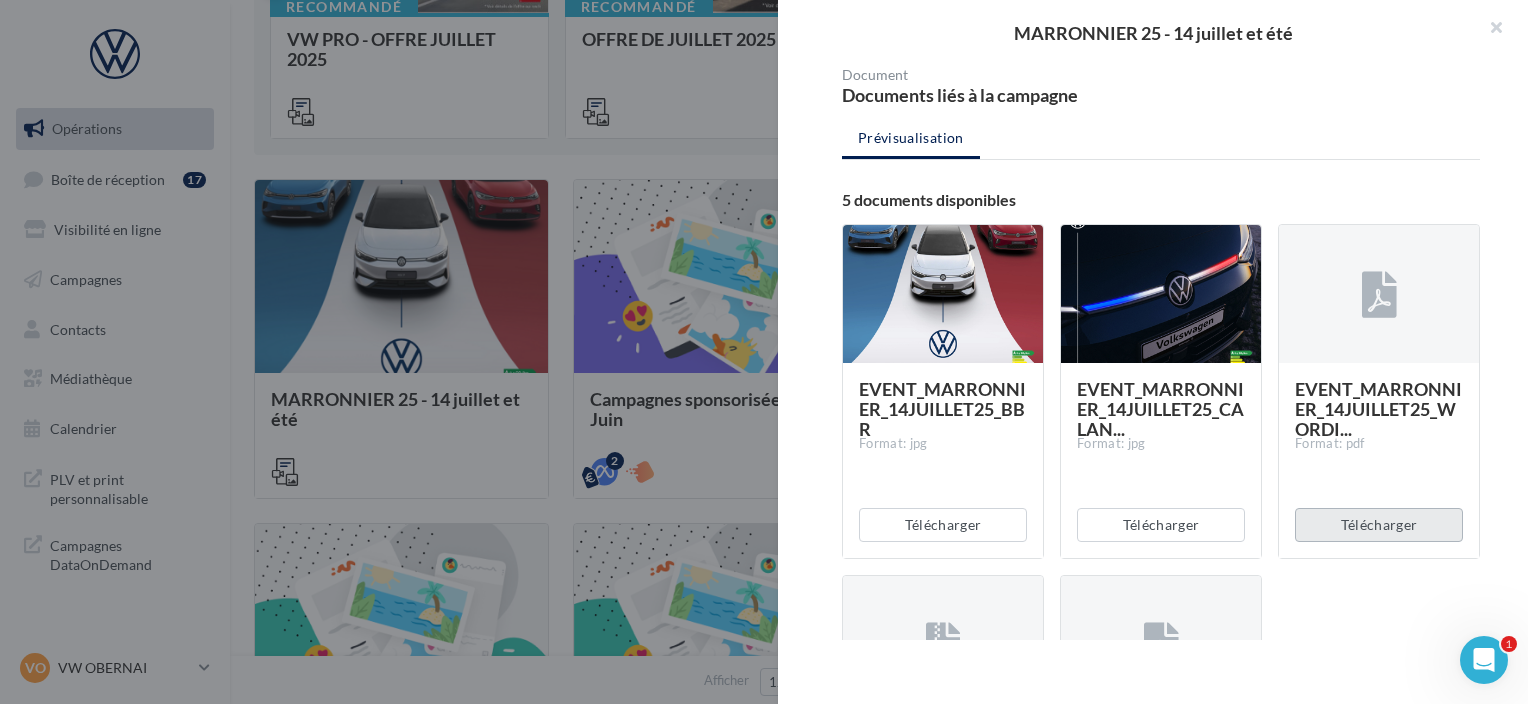 click on "Télécharger" at bounding box center [943, 525] 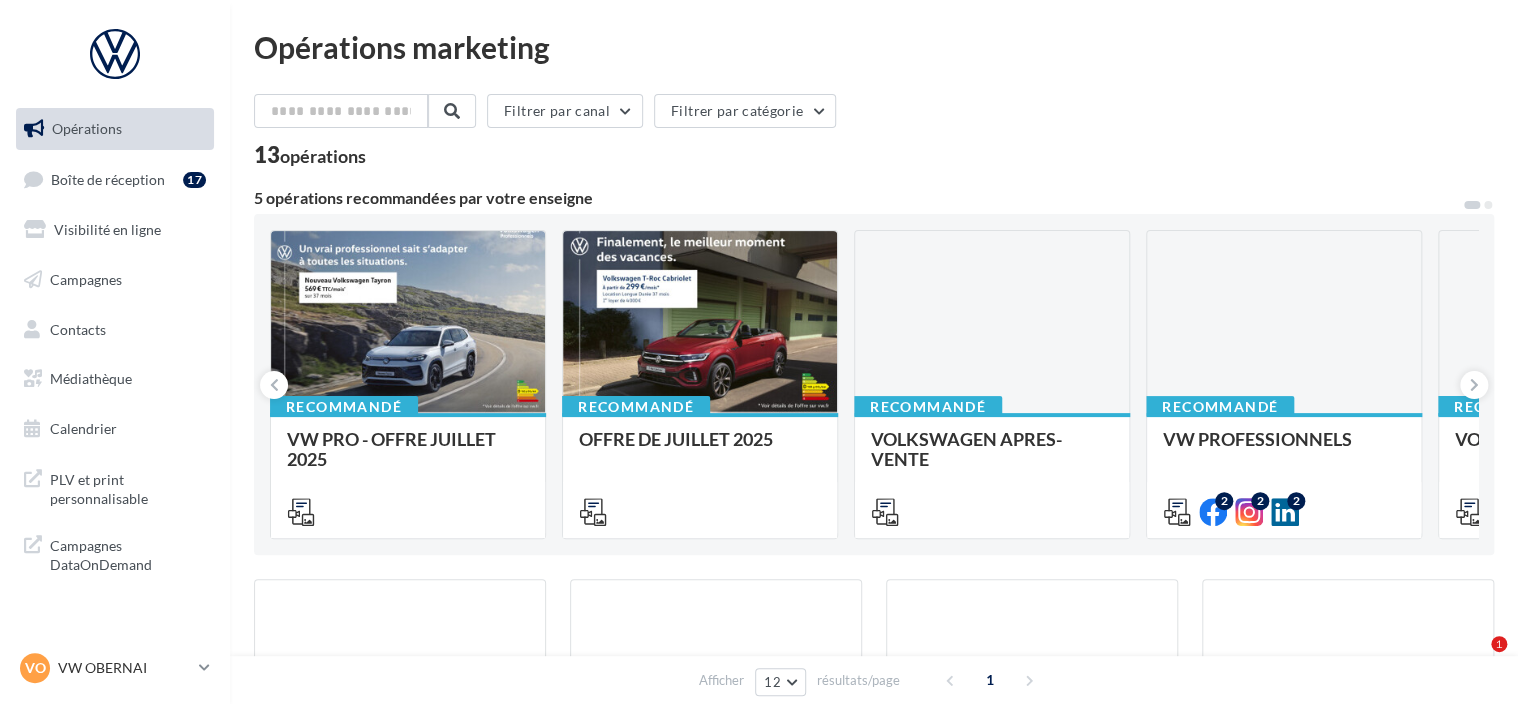scroll, scrollTop: 212, scrollLeft: 0, axis: vertical 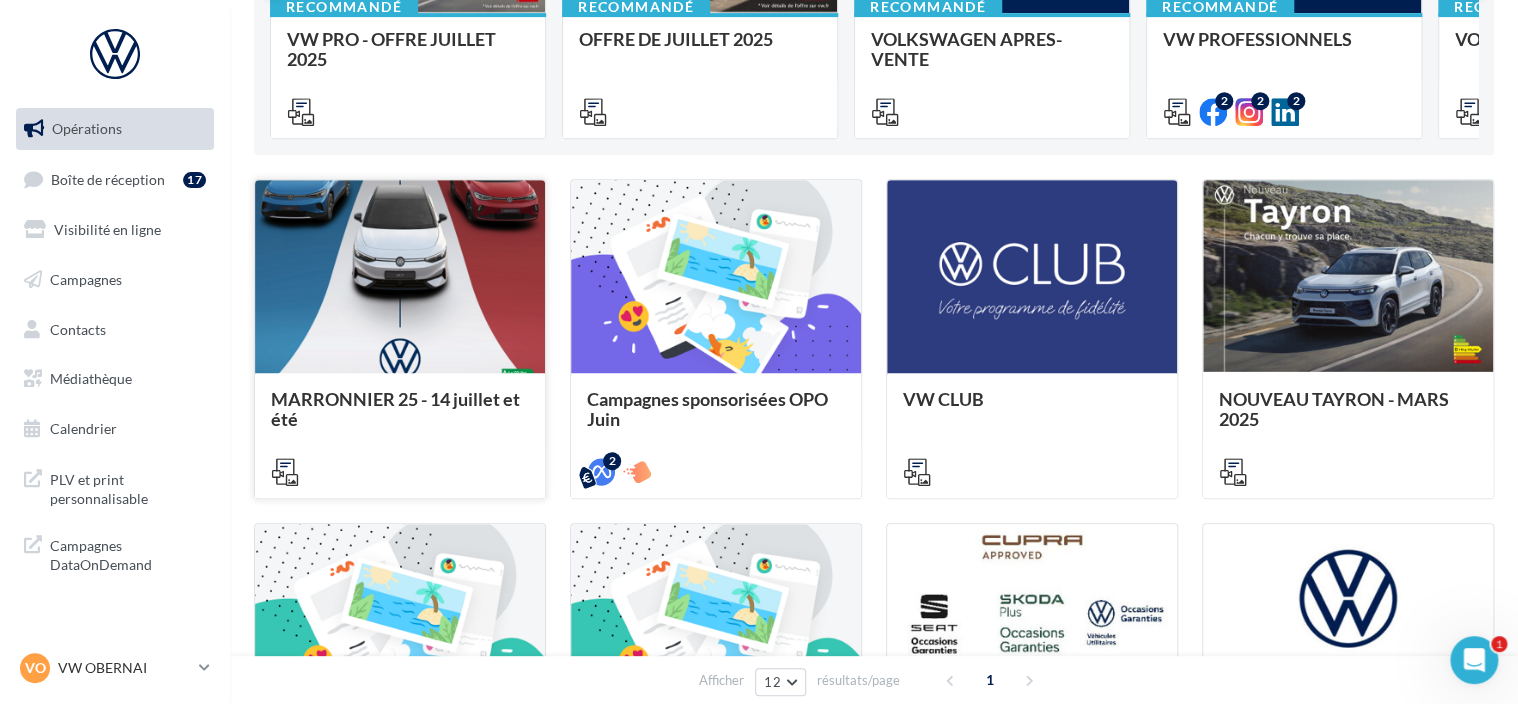 click on "MARRONNIER 25 - 14 juillet et été" at bounding box center (395, 409) 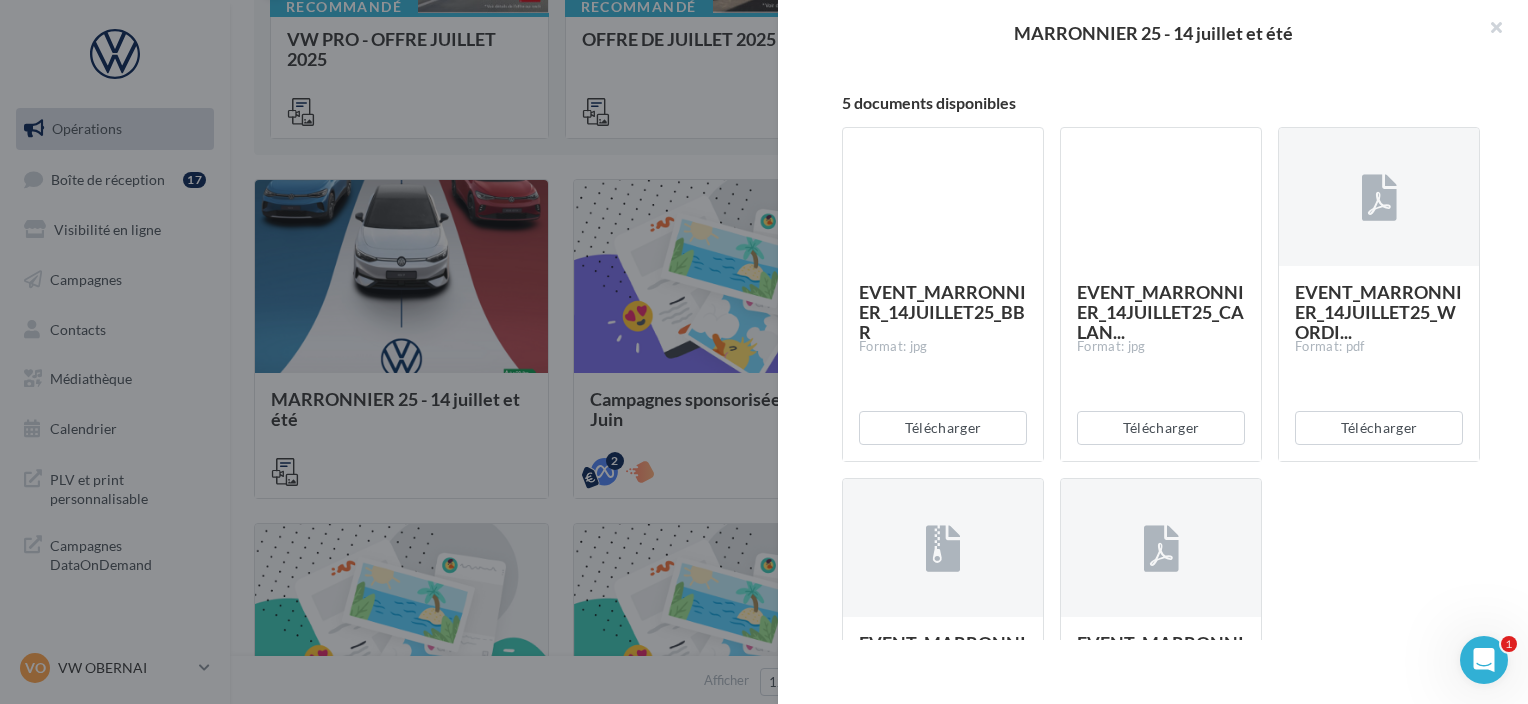 scroll, scrollTop: 300, scrollLeft: 0, axis: vertical 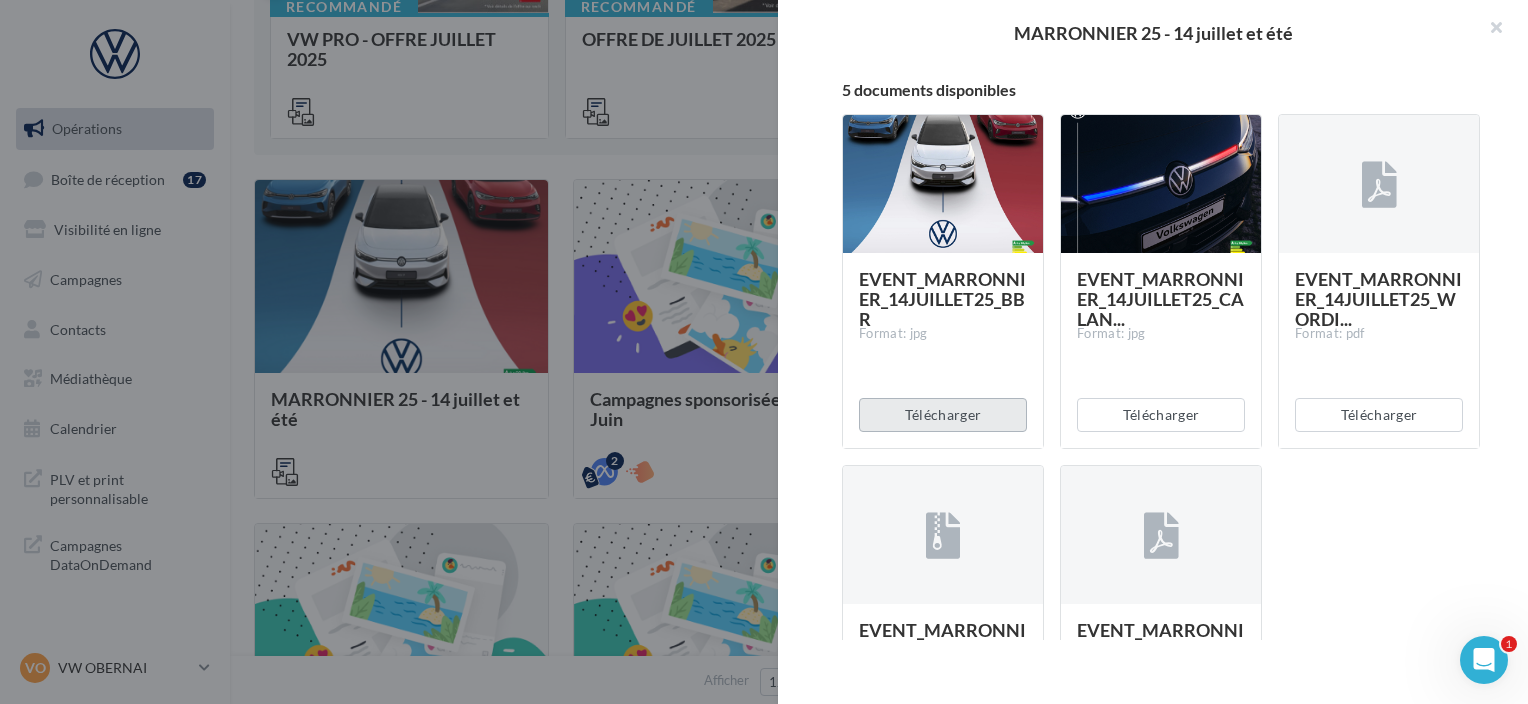 click on "Télécharger" at bounding box center (943, 415) 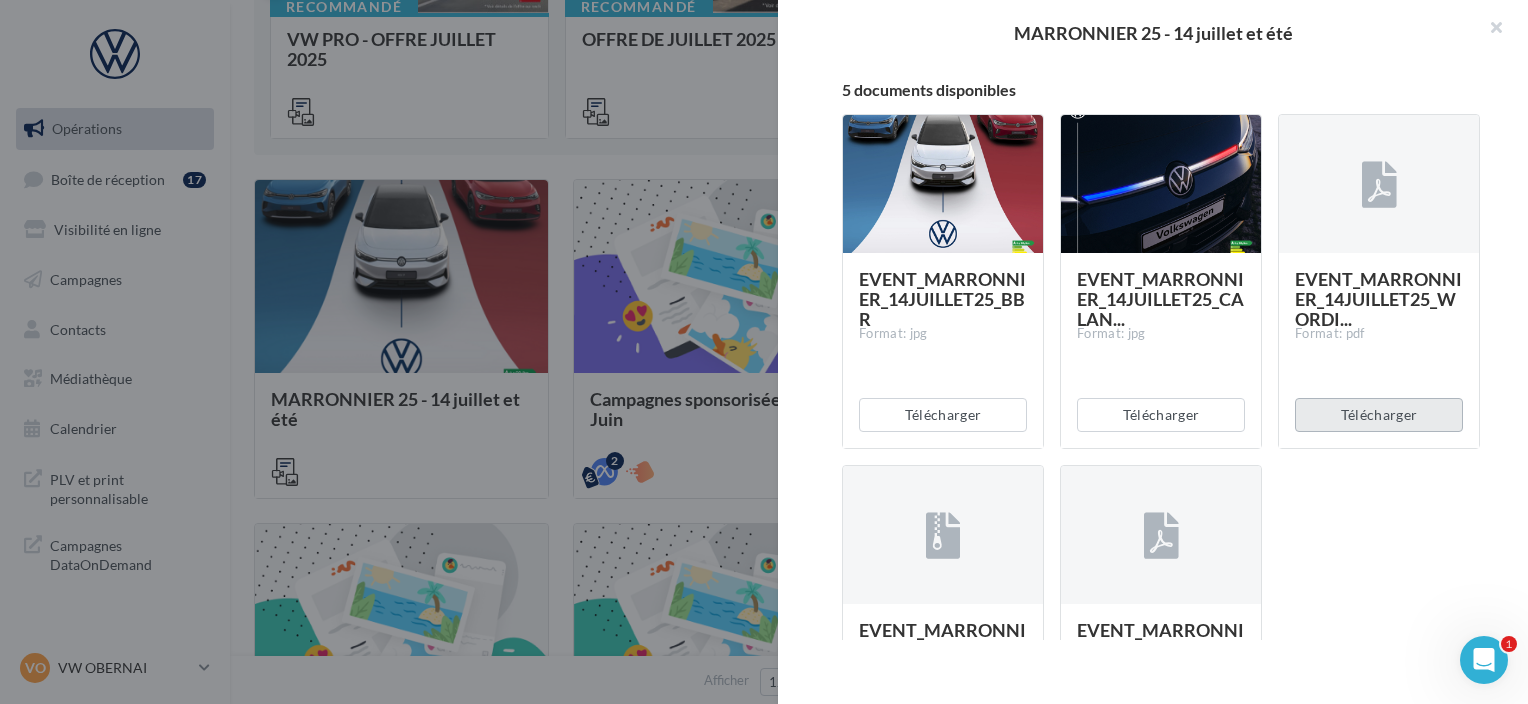 click on "Télécharger" at bounding box center [943, 415] 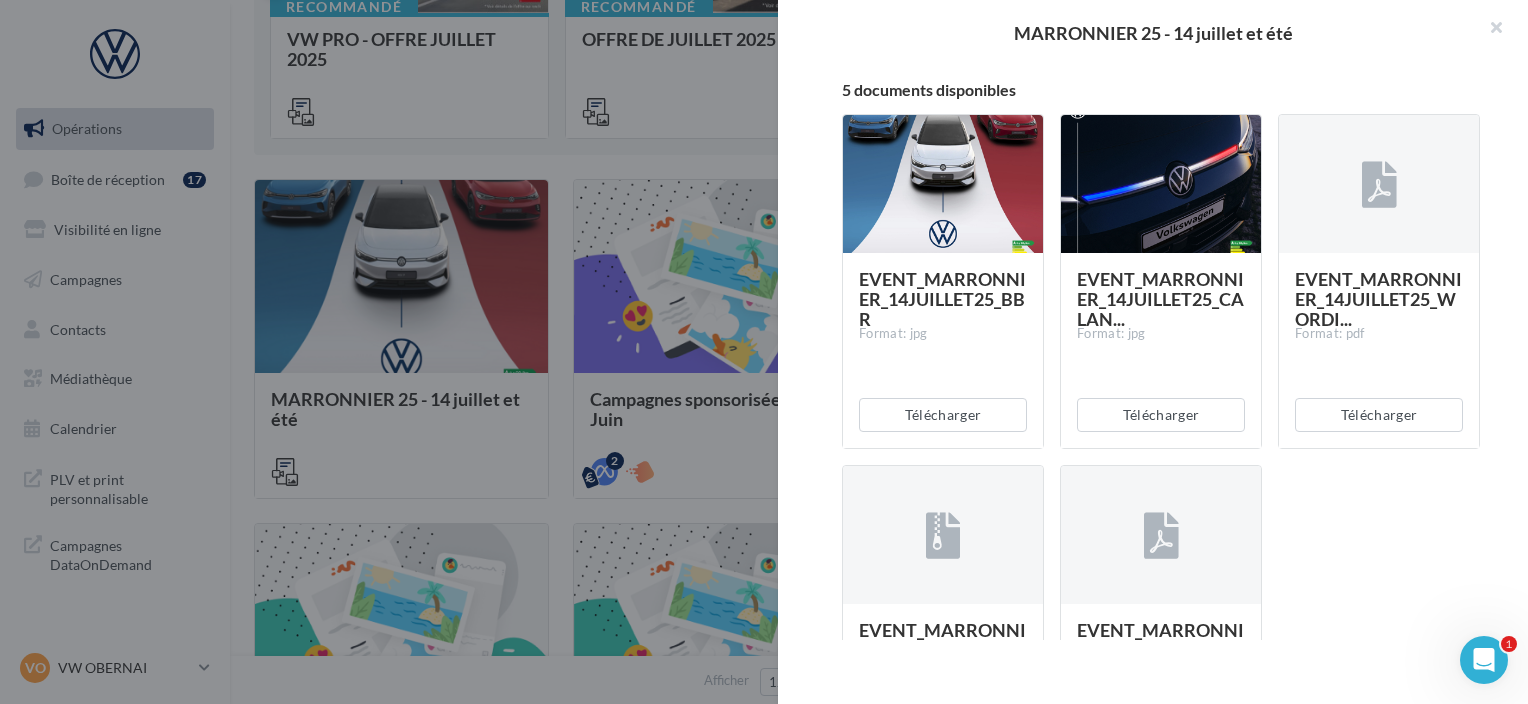 click on "EVENT_MARRONNIER_14JUILLET25_BBR
Format: jpg
Télécharger
EVENT_MARRONNIER_14JUILLET25_CALAN...
Format: jpg
Télécharger
EVENT_MARRONNIER_14JUILLET25_WORDI...
Format: pdf
Télécharger
EVENT_MARRONNIER_ETE_JUILL25_CARRO...
Format: zip
Télécharger
EVENT_MARRONNIER_ETE25_WORDINGS
Format: pdf
Télécharger" at bounding box center [1169, 465] 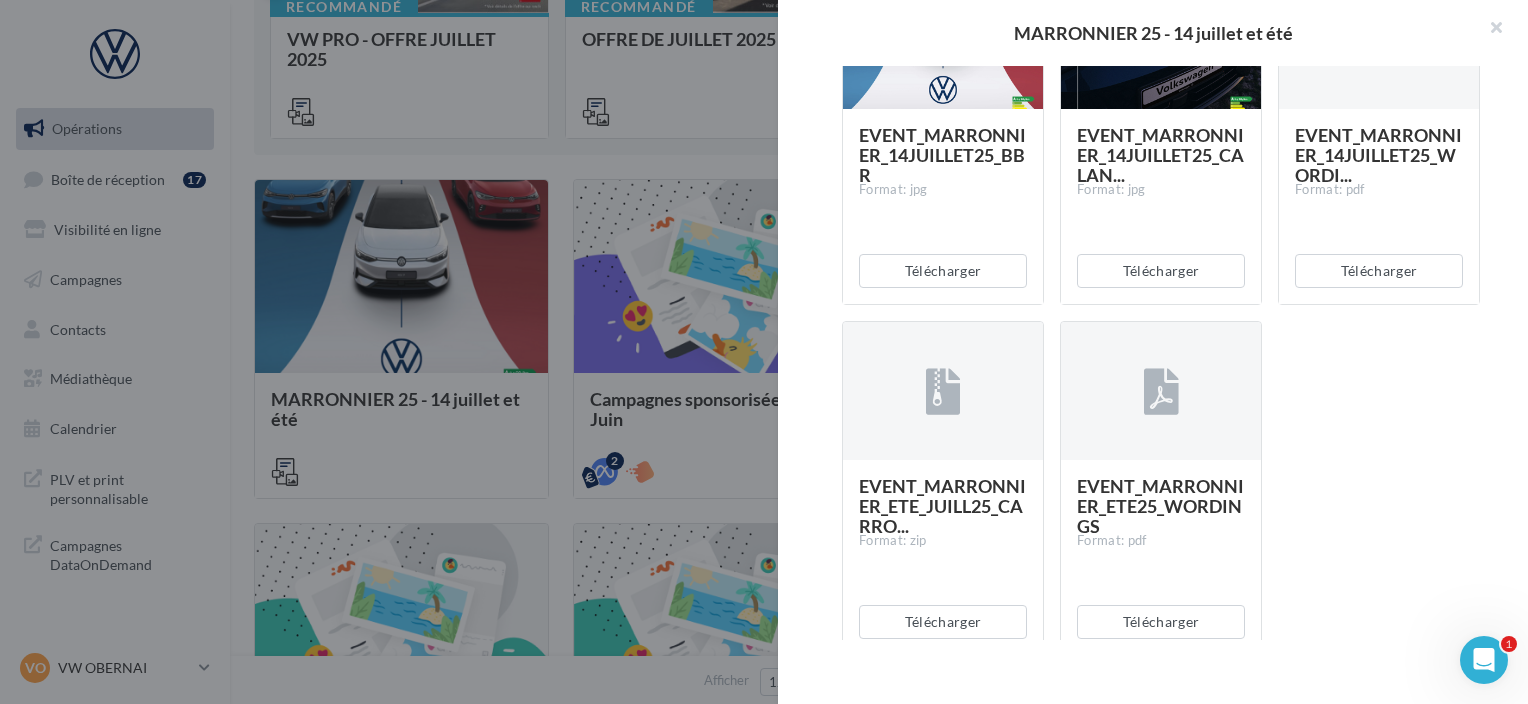 scroll, scrollTop: 490, scrollLeft: 0, axis: vertical 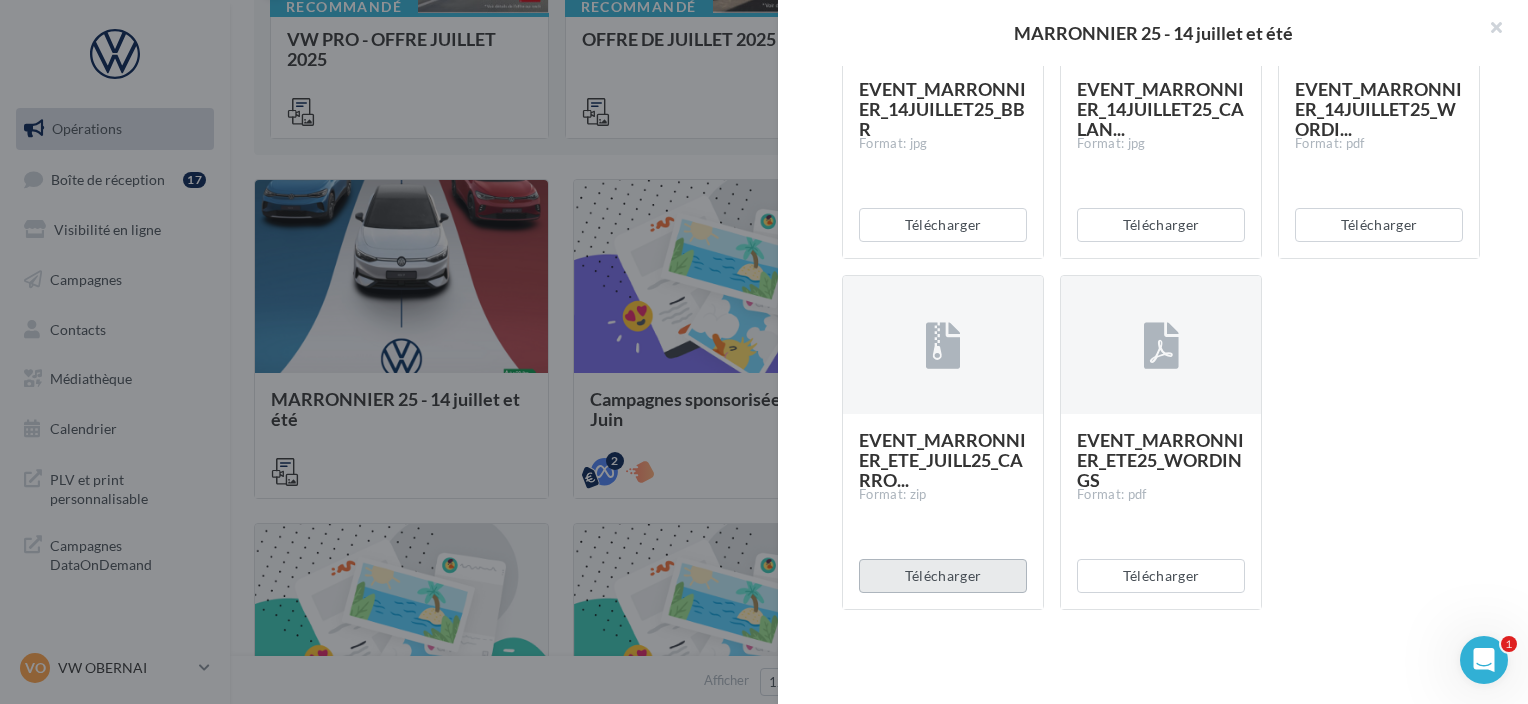 click on "Télécharger" at bounding box center [943, 225] 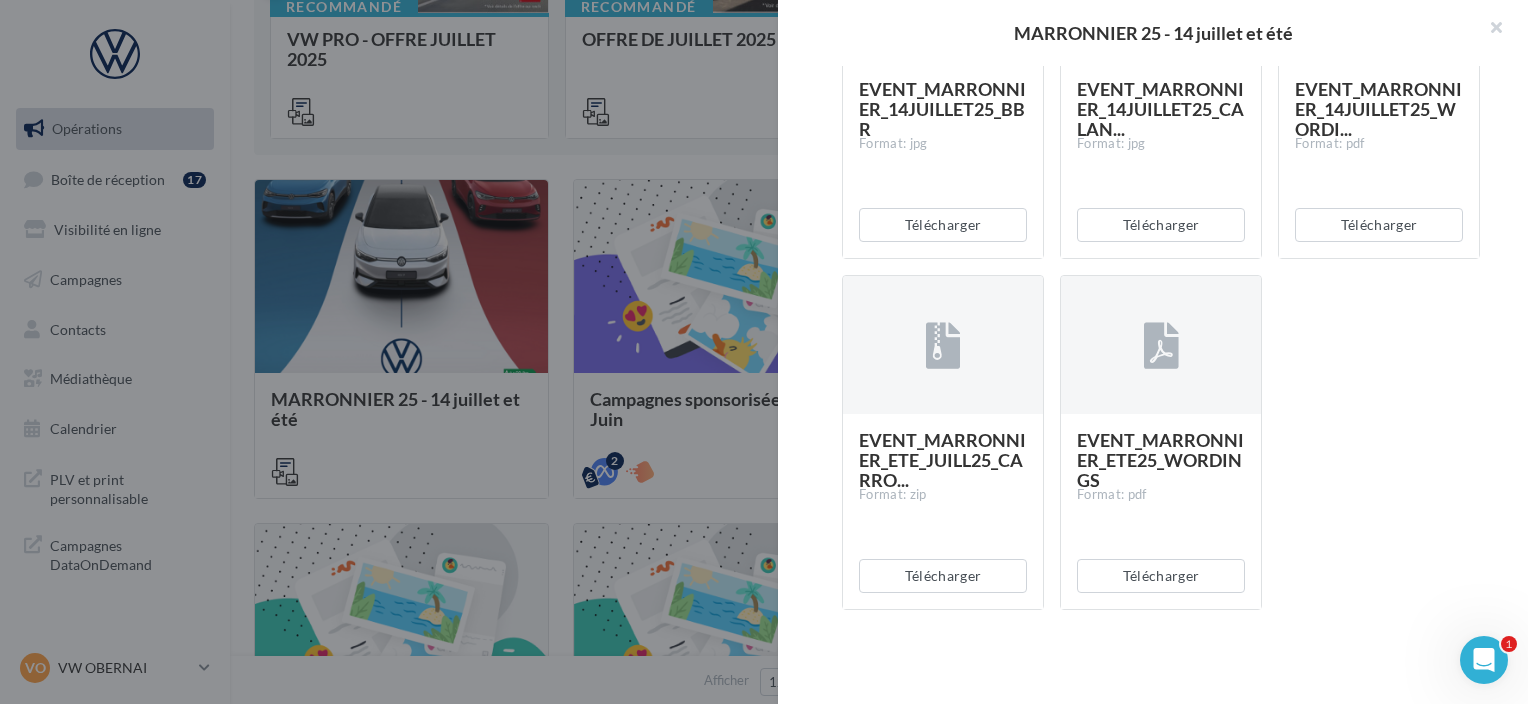 click on "EVENT_MARRONNIER_14JUILLET25_BBR
Format: jpg
Télécharger
EVENT_MARRONNIER_14JUILLET25_CALAN...
Format: jpg
Télécharger
EVENT_MARRONNIER_14JUILLET25_WORDI...
Format: pdf
Télécharger
EVENT_MARRONNIER_ETE_JUILL25_CARRO...
Format: zip
Télécharger
EVENT_MARRONNIER_ETE25_WORDINGS
Format: pdf
Télécharger" at bounding box center [1169, 275] 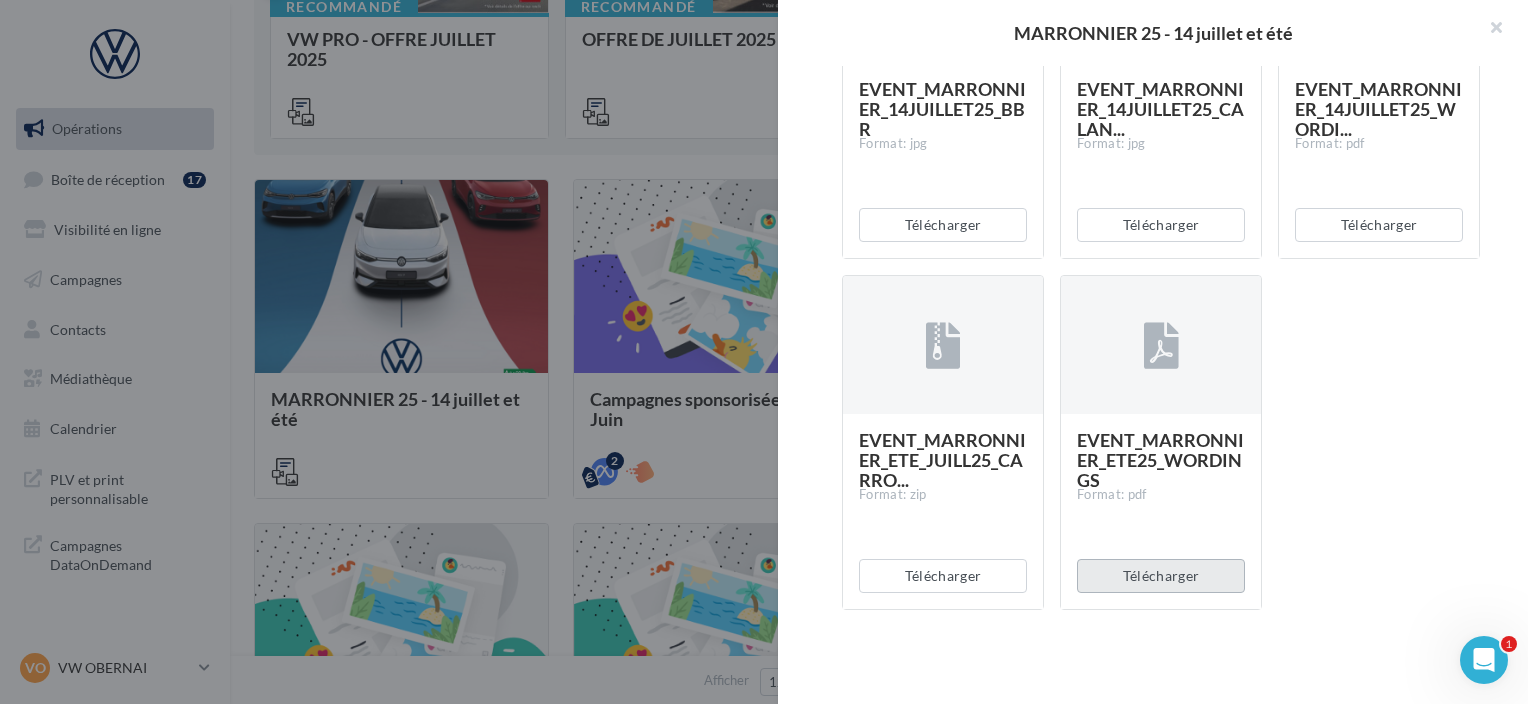 click on "Télécharger" at bounding box center (943, 225) 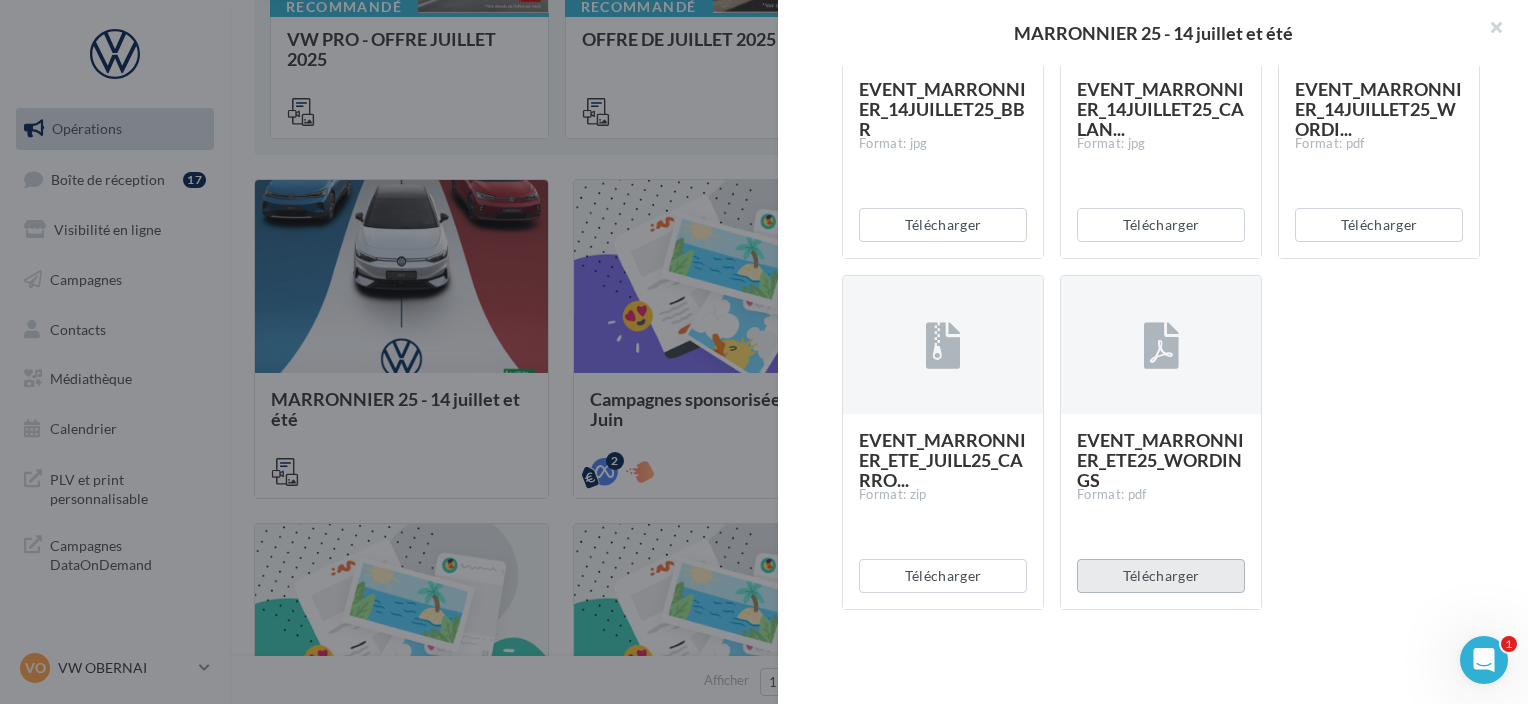 click on "Télécharger" at bounding box center [943, 225] 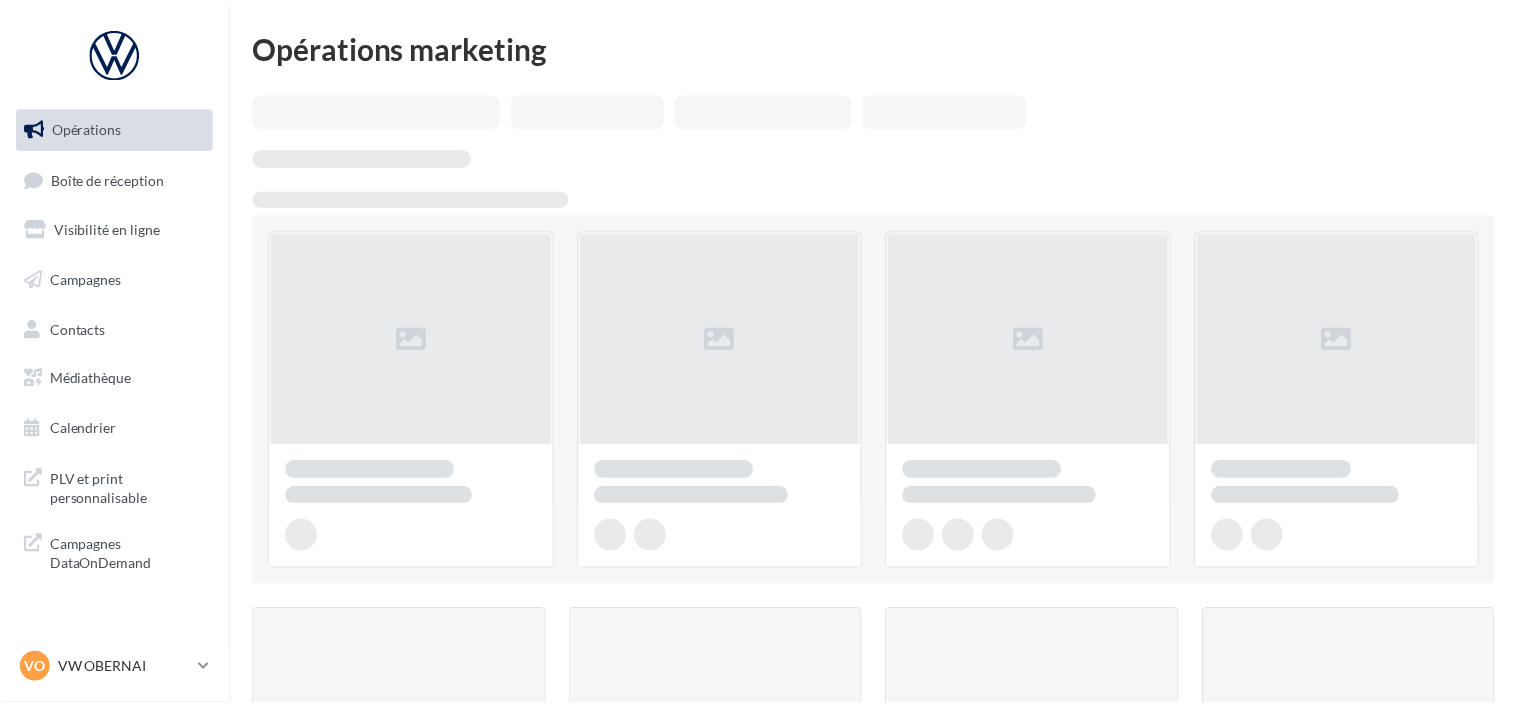 scroll, scrollTop: 0, scrollLeft: 0, axis: both 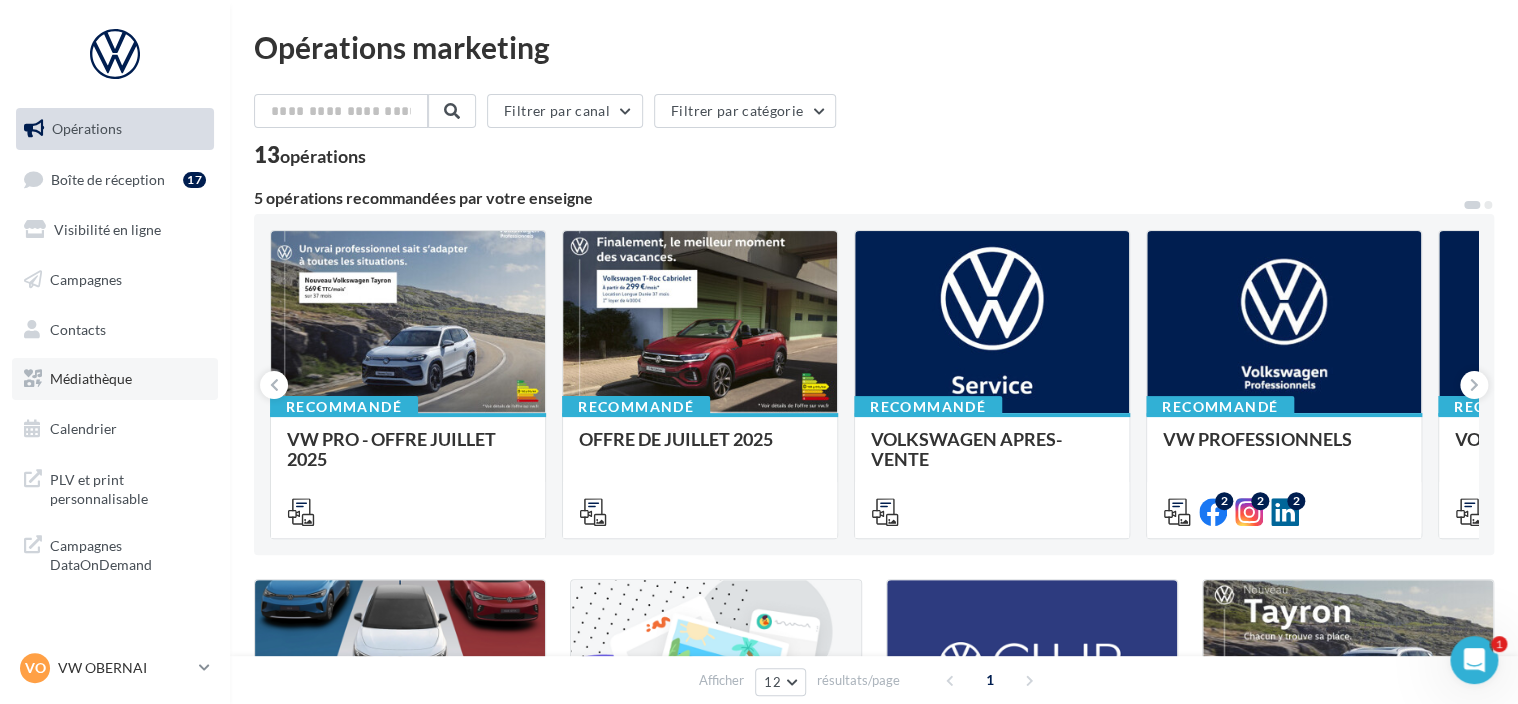 click on "Médiathèque" at bounding box center [91, 378] 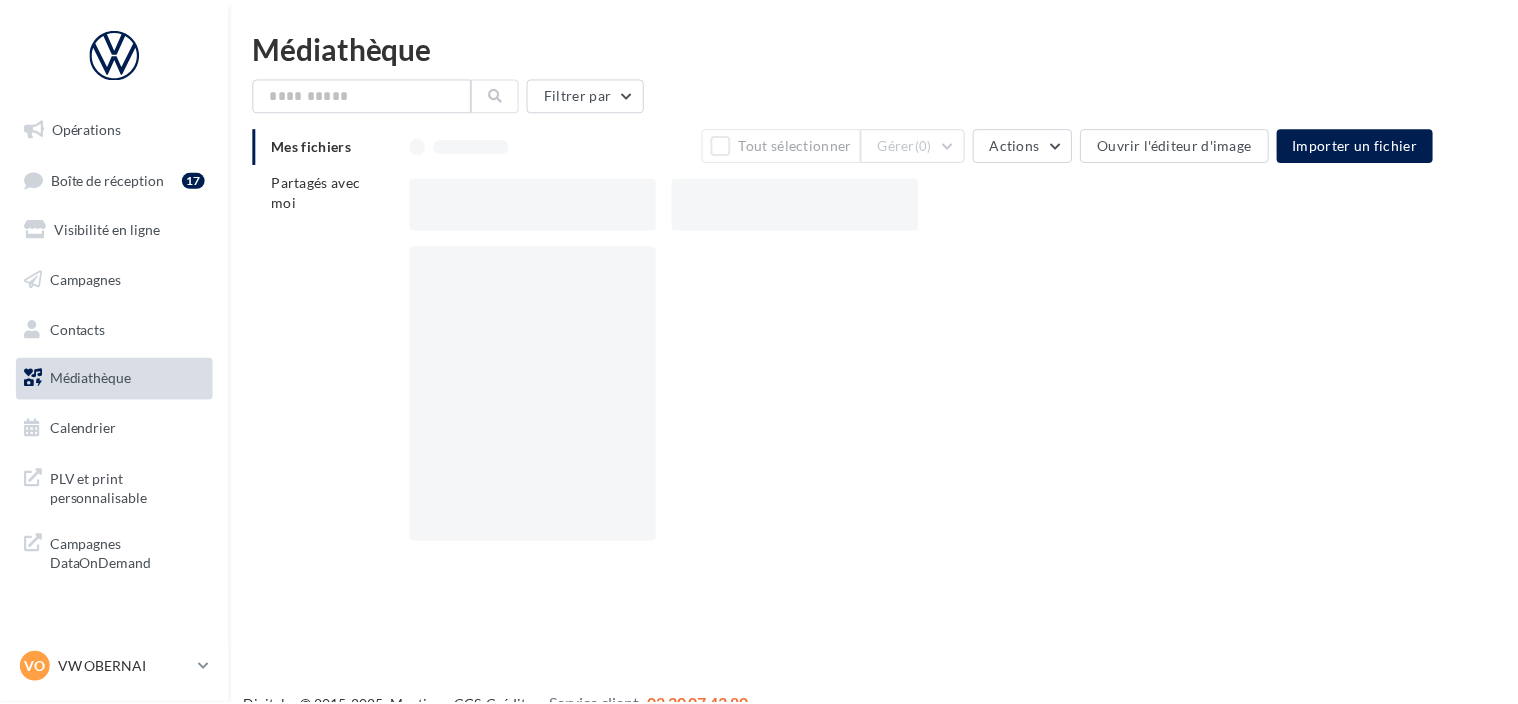 scroll, scrollTop: 0, scrollLeft: 0, axis: both 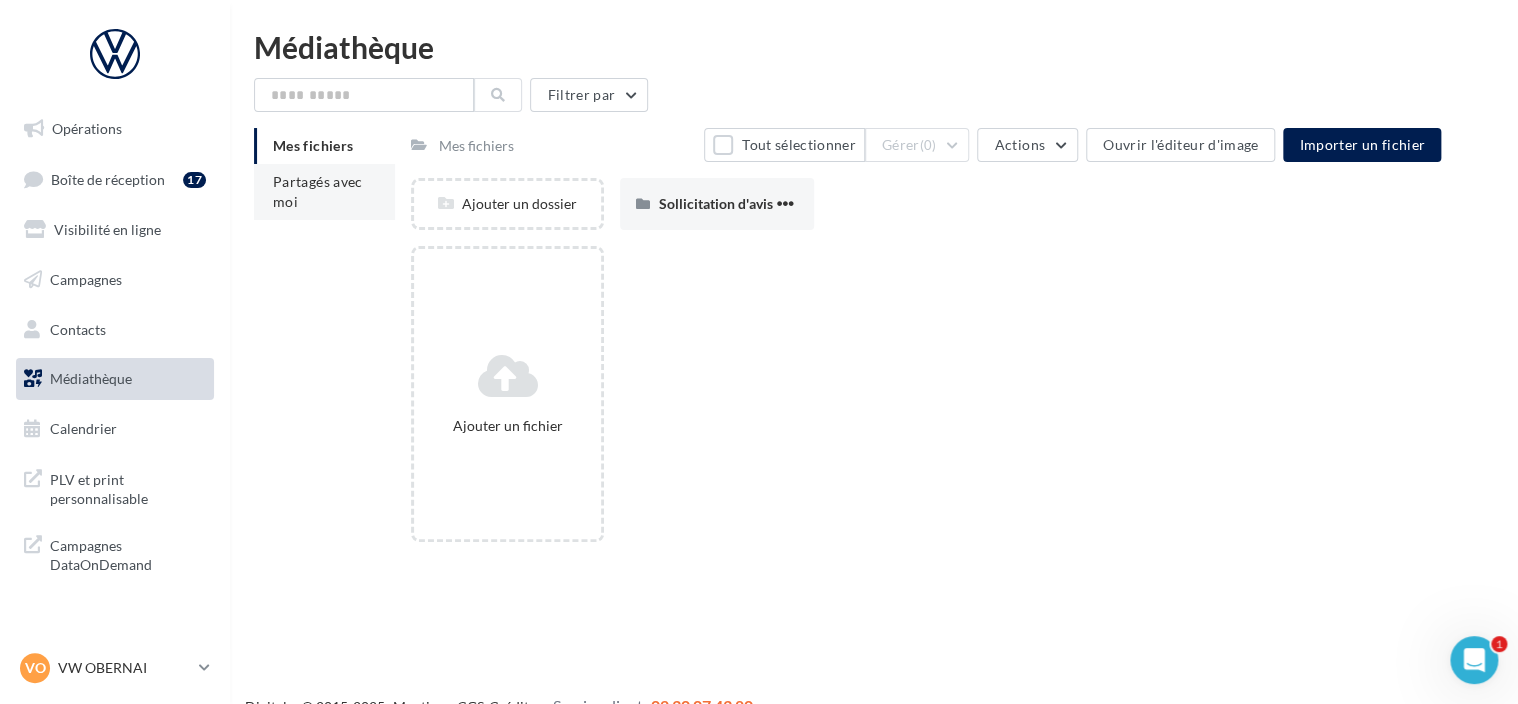 click on "Partagés avec moi" at bounding box center (324, 192) 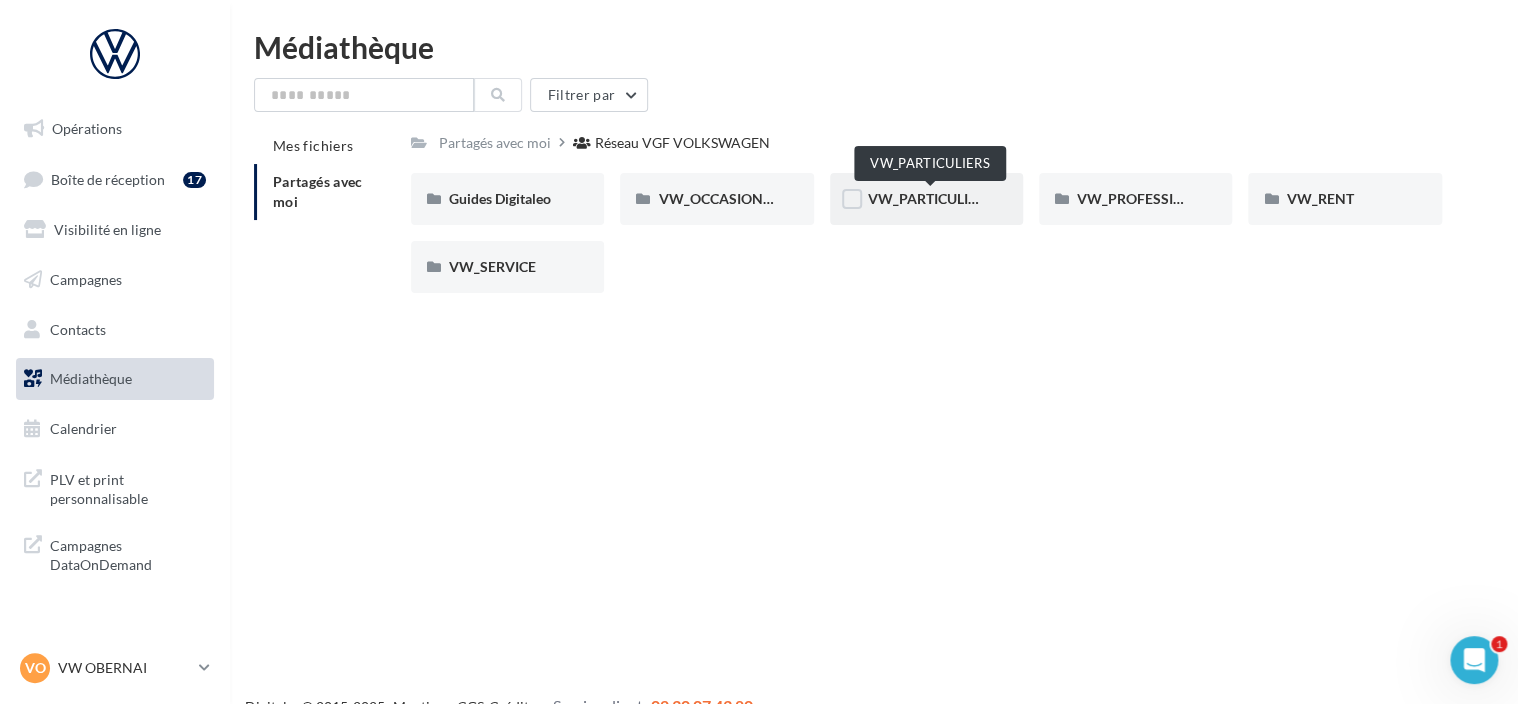 click on "VW_PARTICULIERS" at bounding box center (930, 198) 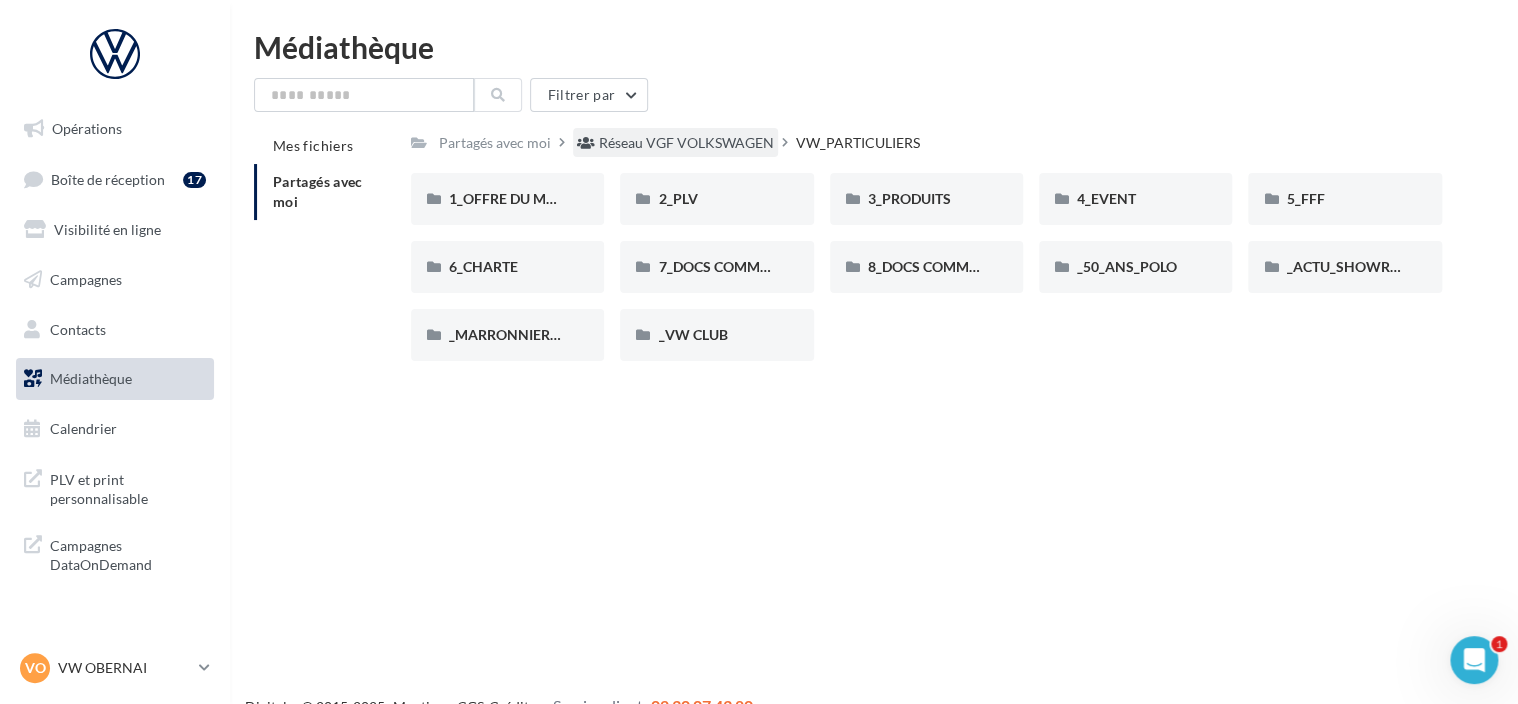 click on "Réseau VGF VOLKSWAGEN" at bounding box center (686, 143) 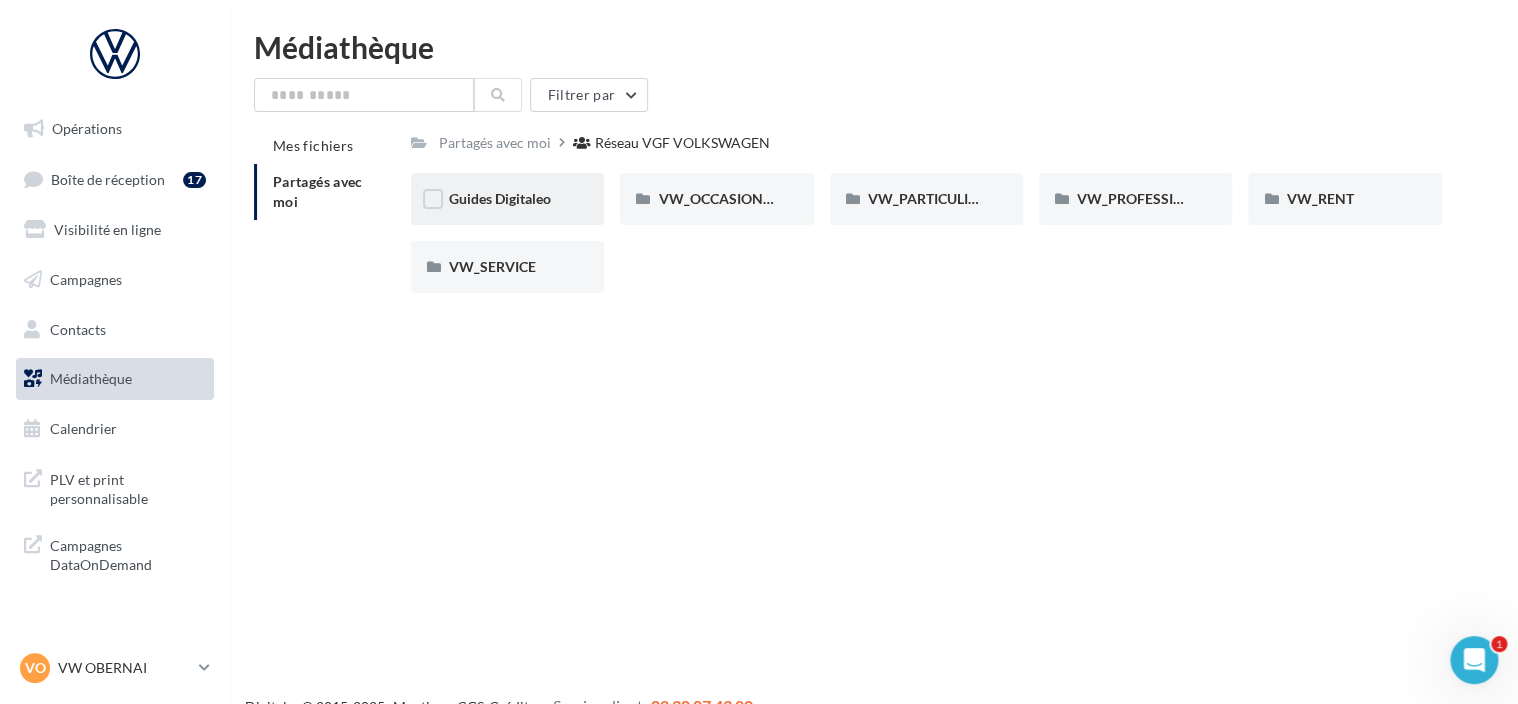 click on "Guides Digitaleo" at bounding box center [500, 198] 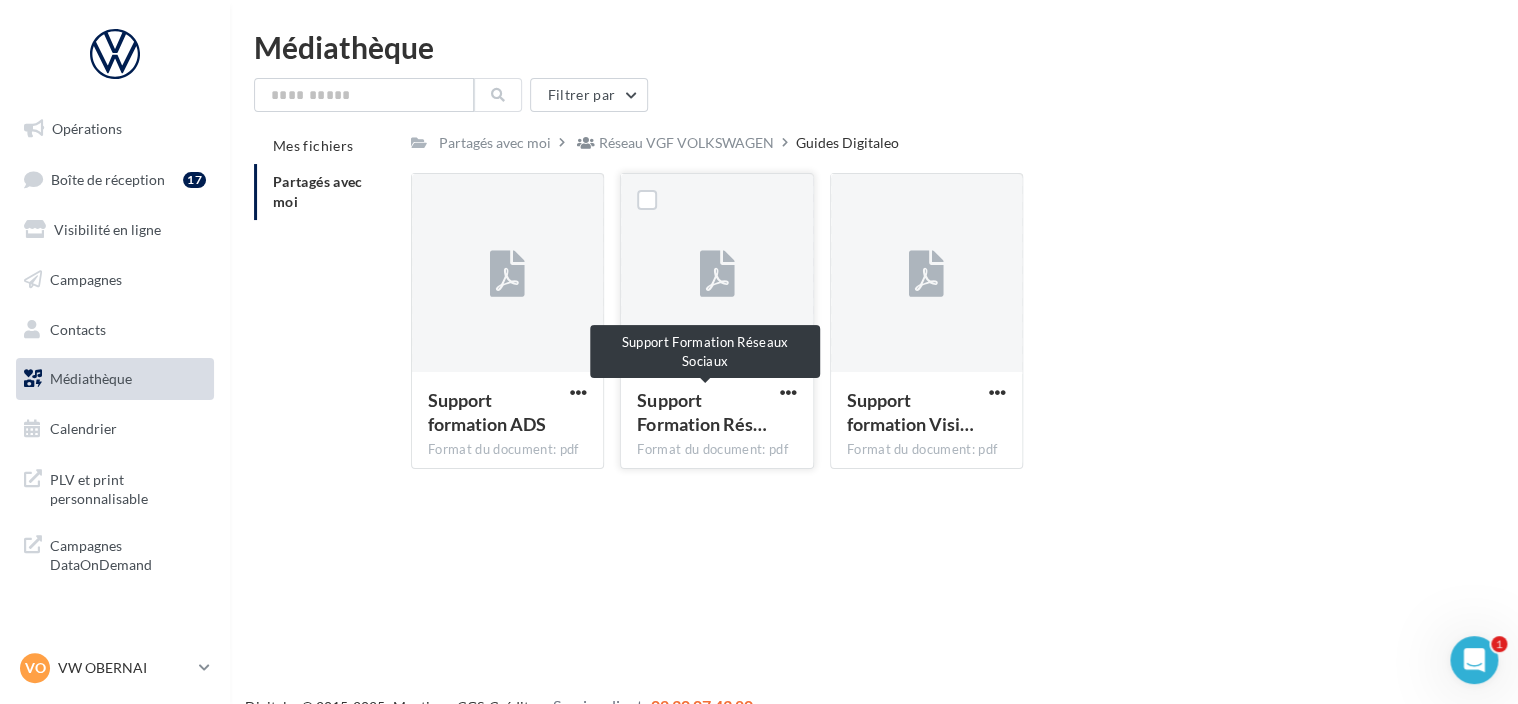 click on "Support Formation Rés…" at bounding box center [704, 412] 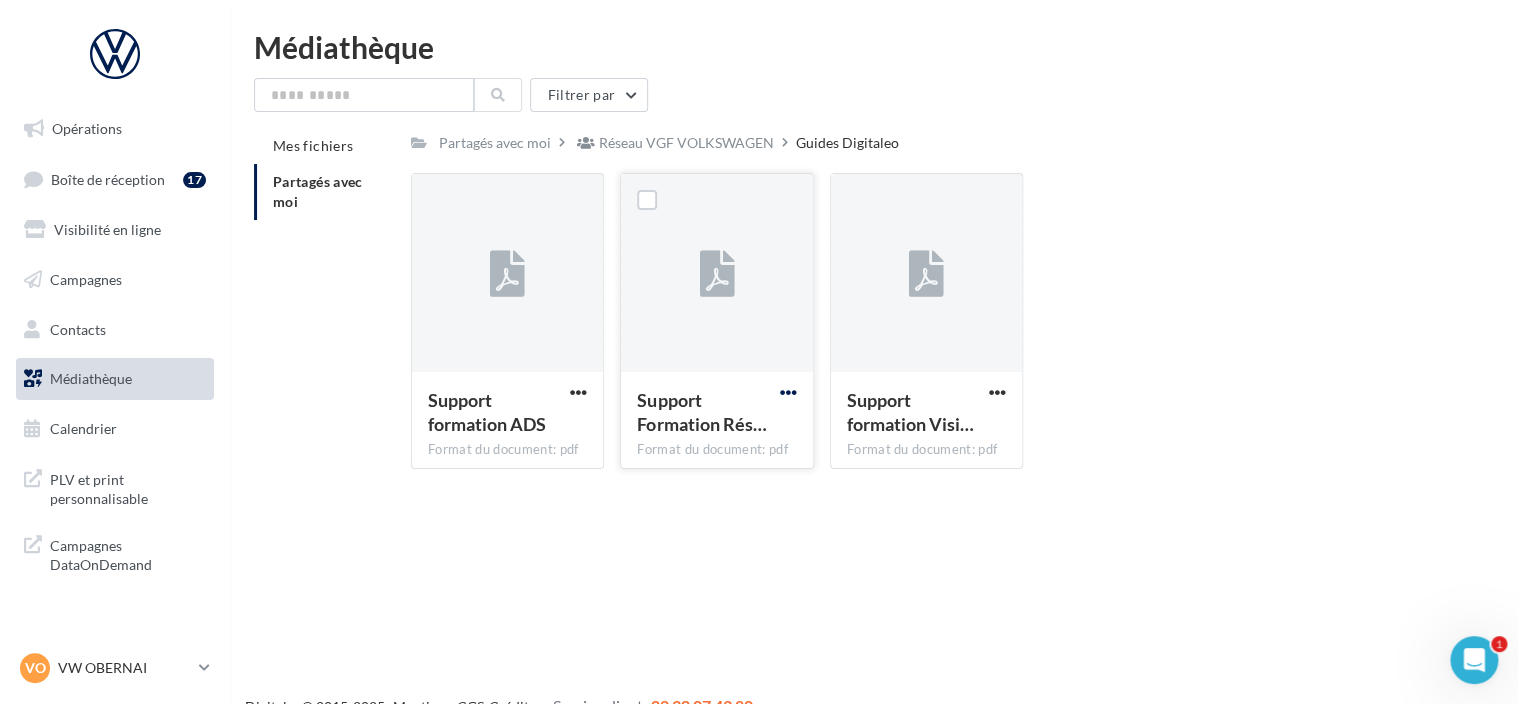 click at bounding box center (578, 392) 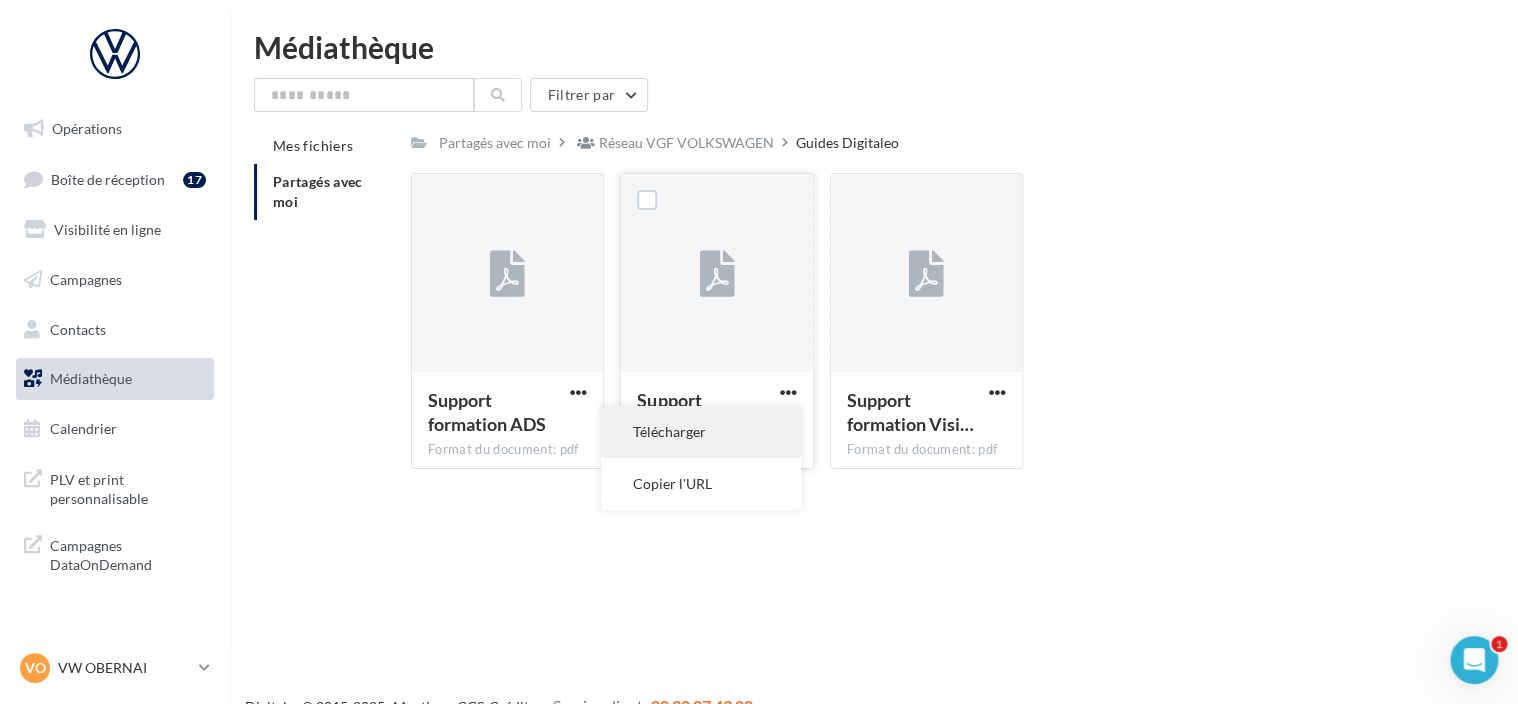 click on "Télécharger" at bounding box center [701, 432] 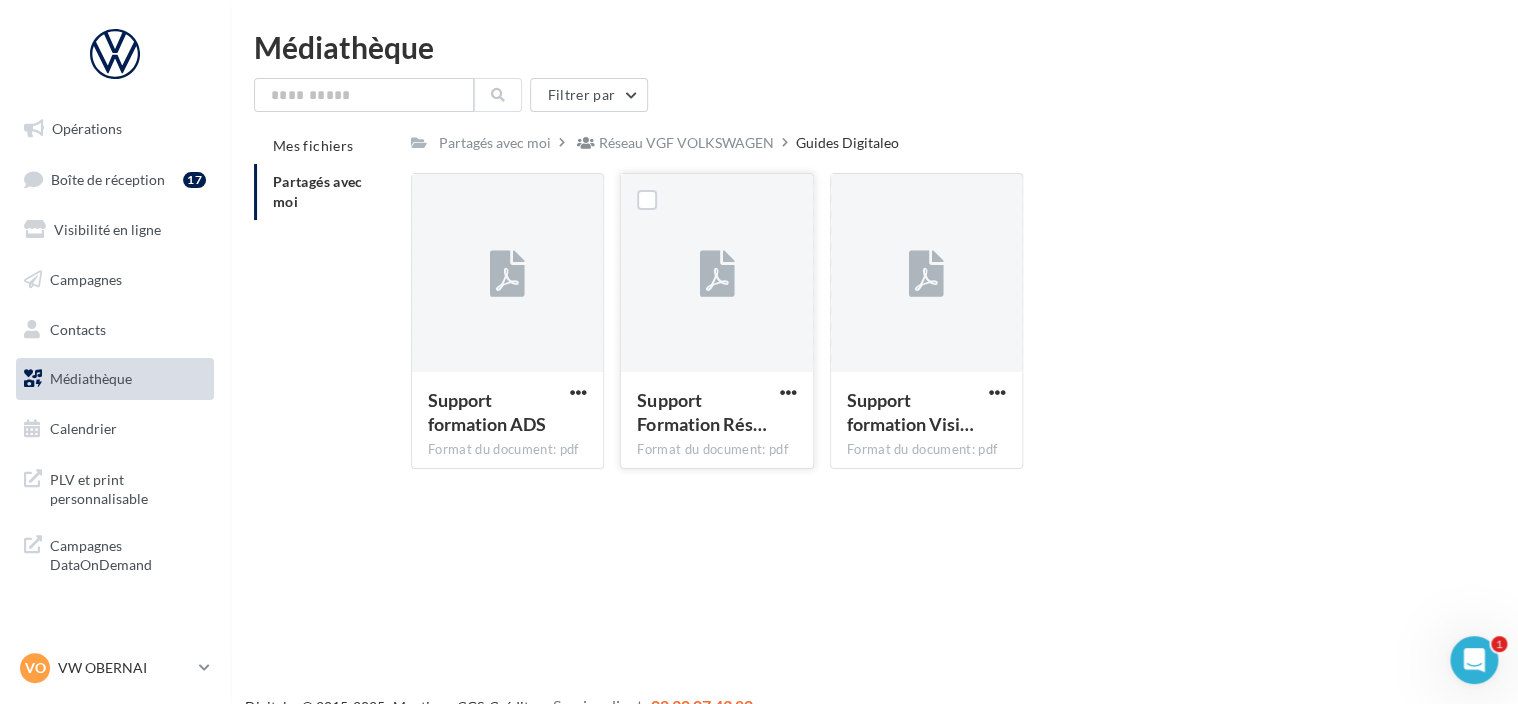 click on "Partagés avec moi" at bounding box center [318, 191] 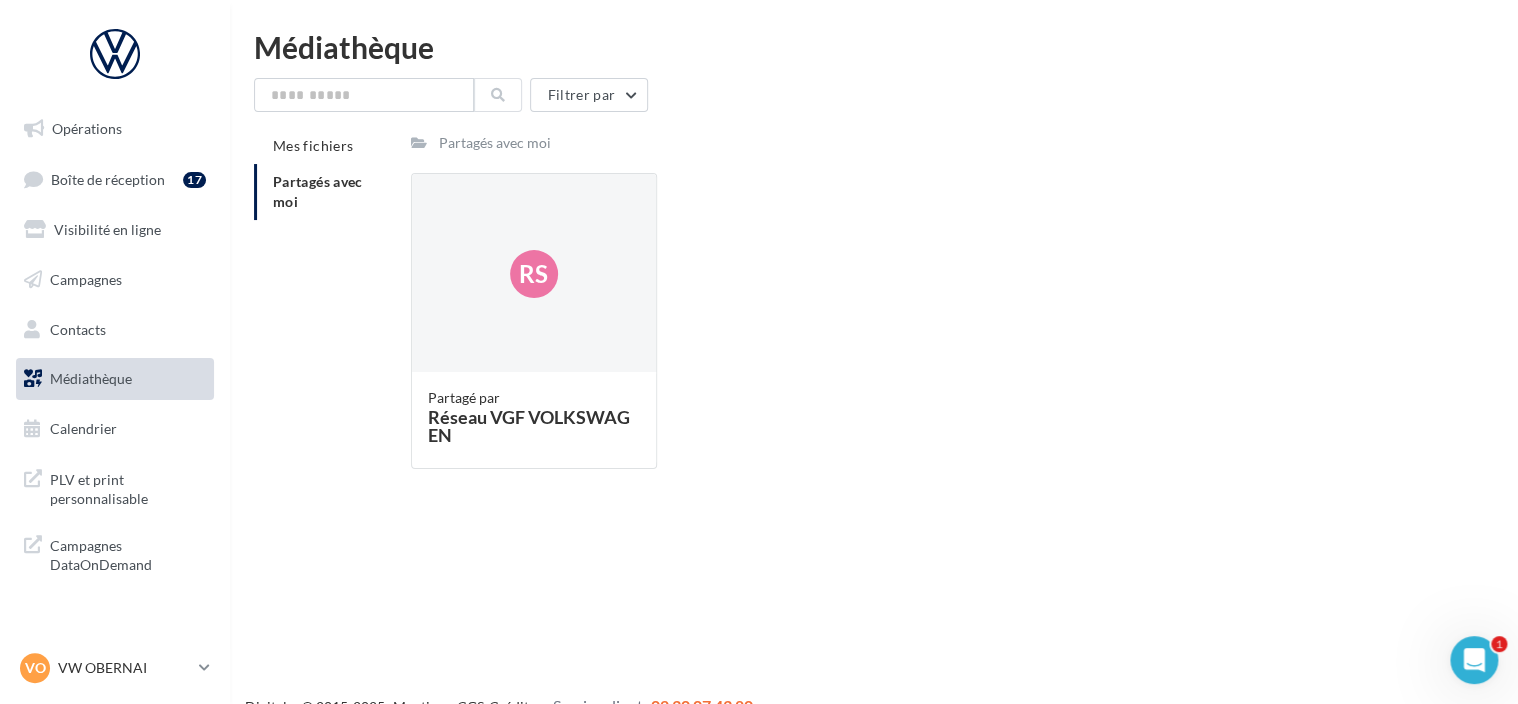 click on "Partagés avec moi" at bounding box center (318, 191) 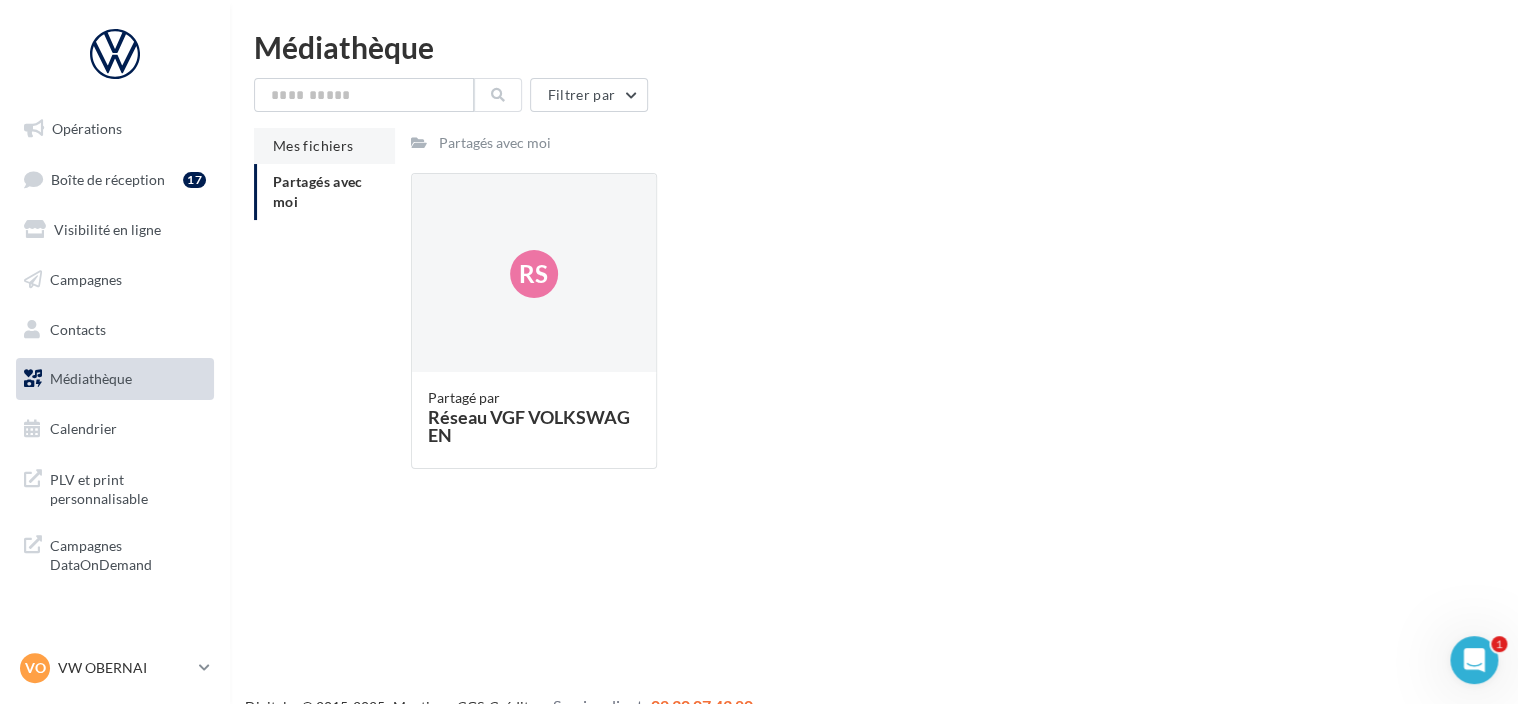 click on "Mes fichiers" at bounding box center (324, 146) 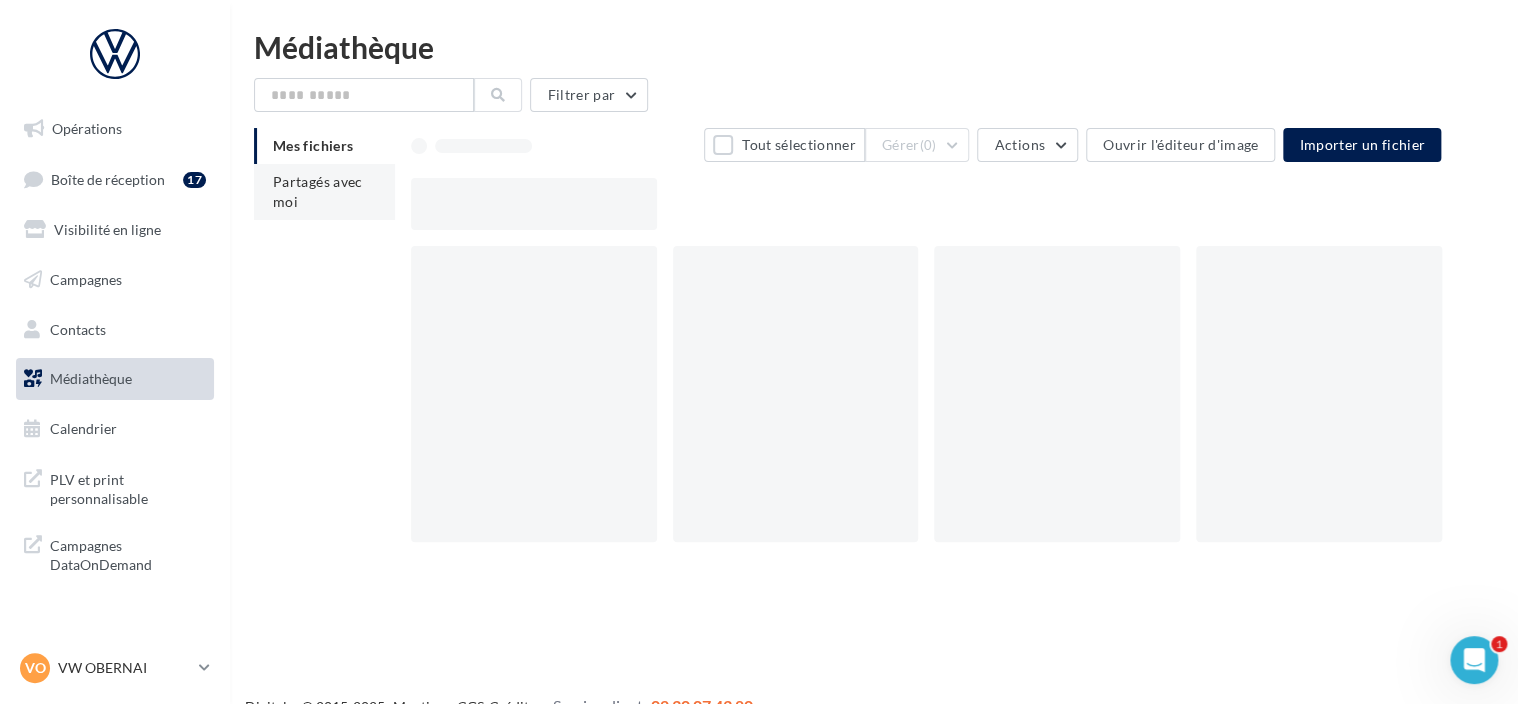 click on "Partagés avec moi" at bounding box center [324, 192] 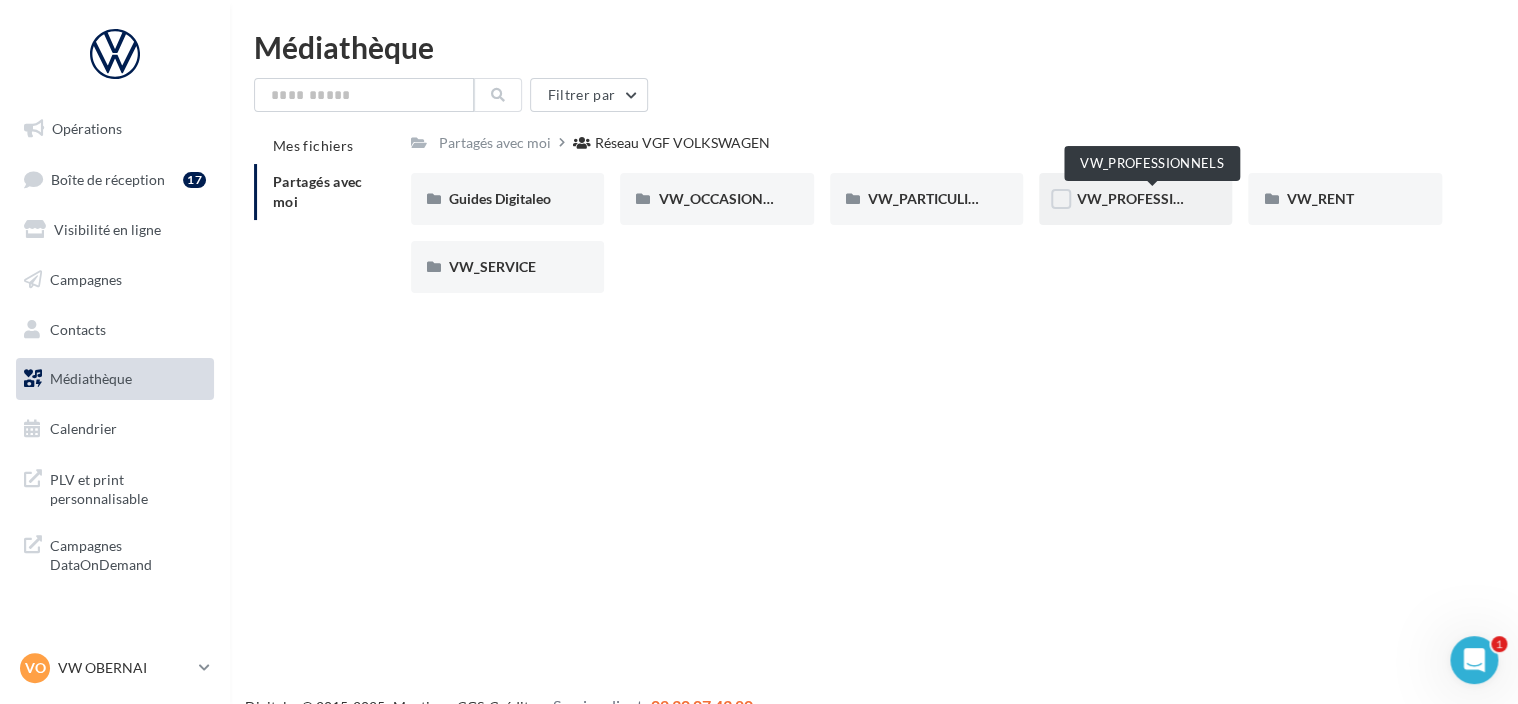 click on "VW_PROFESSIONNELS" at bounding box center (1153, 198) 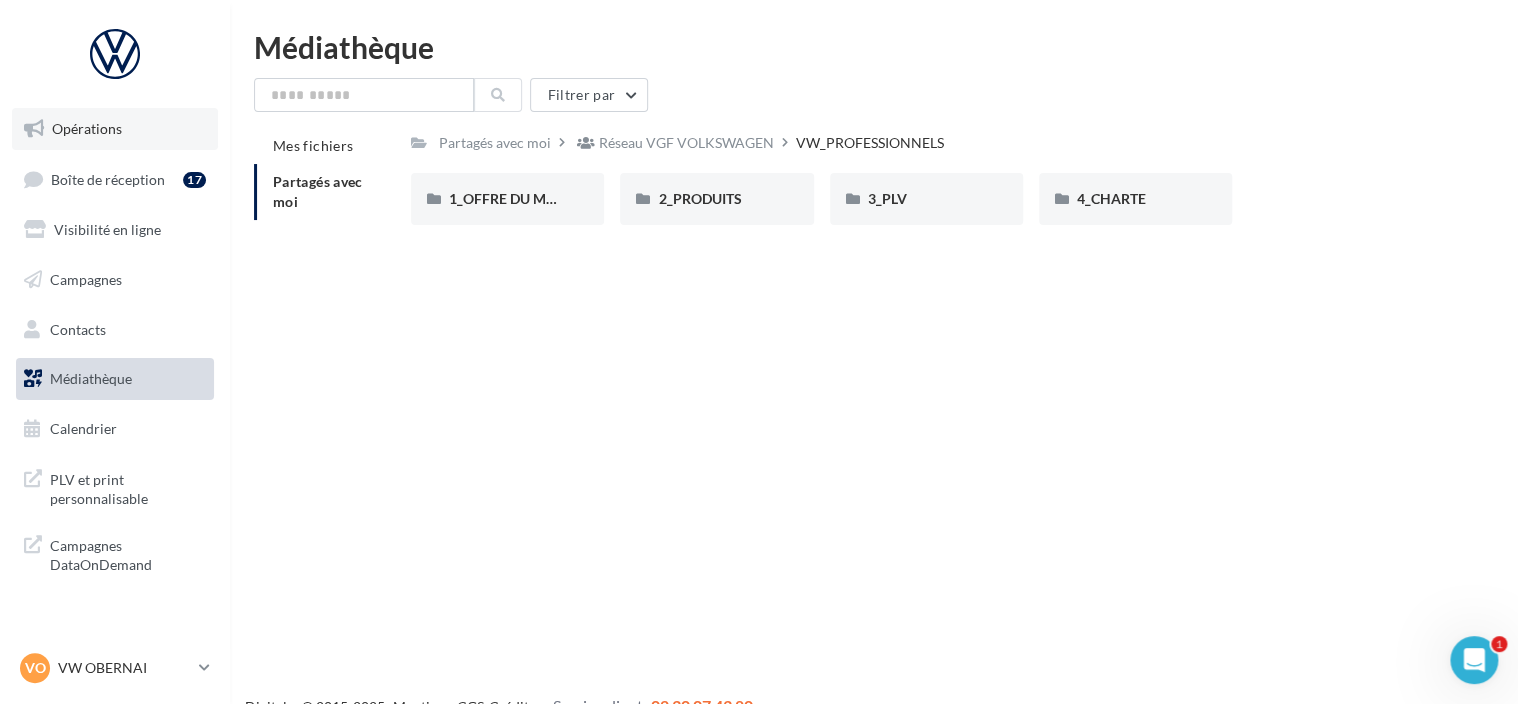 click on "Opérations" at bounding box center (115, 129) 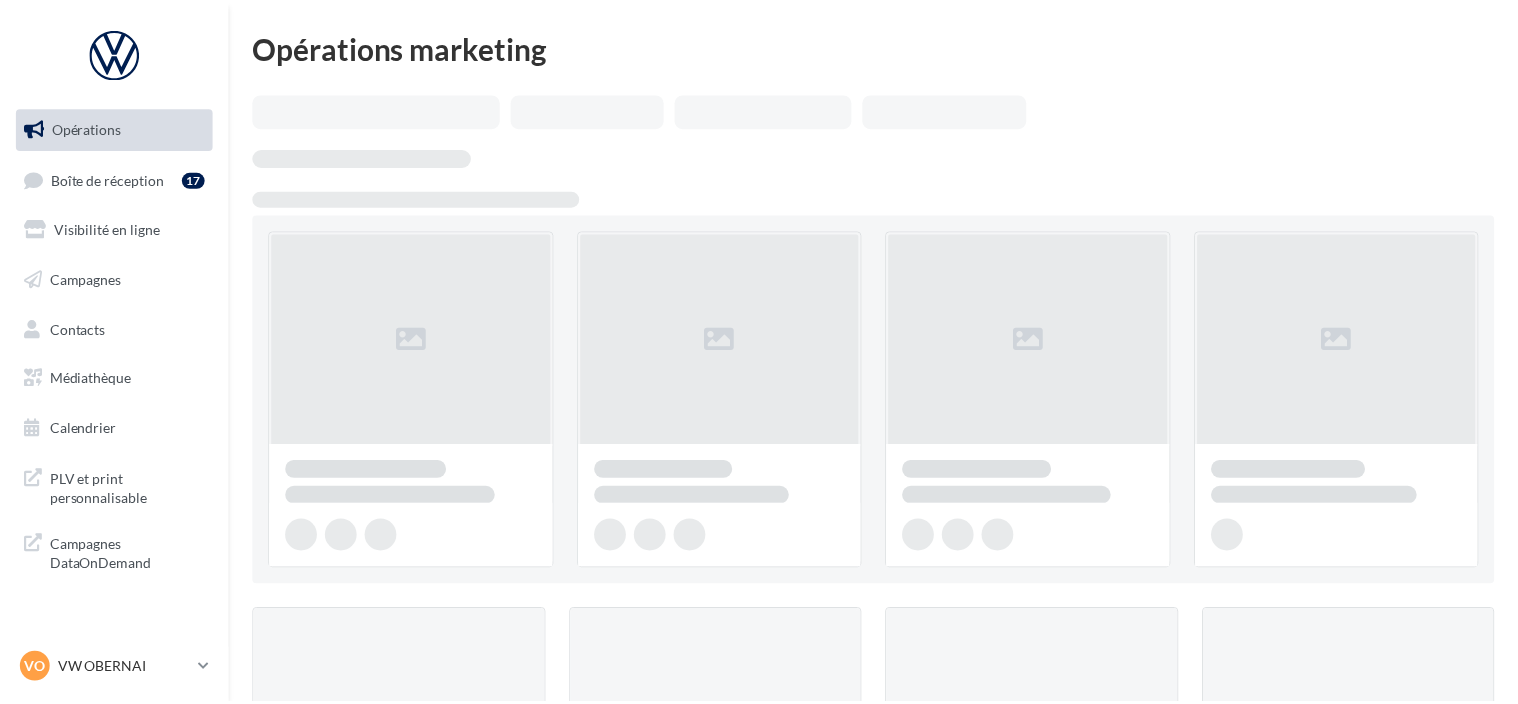 scroll, scrollTop: 0, scrollLeft: 0, axis: both 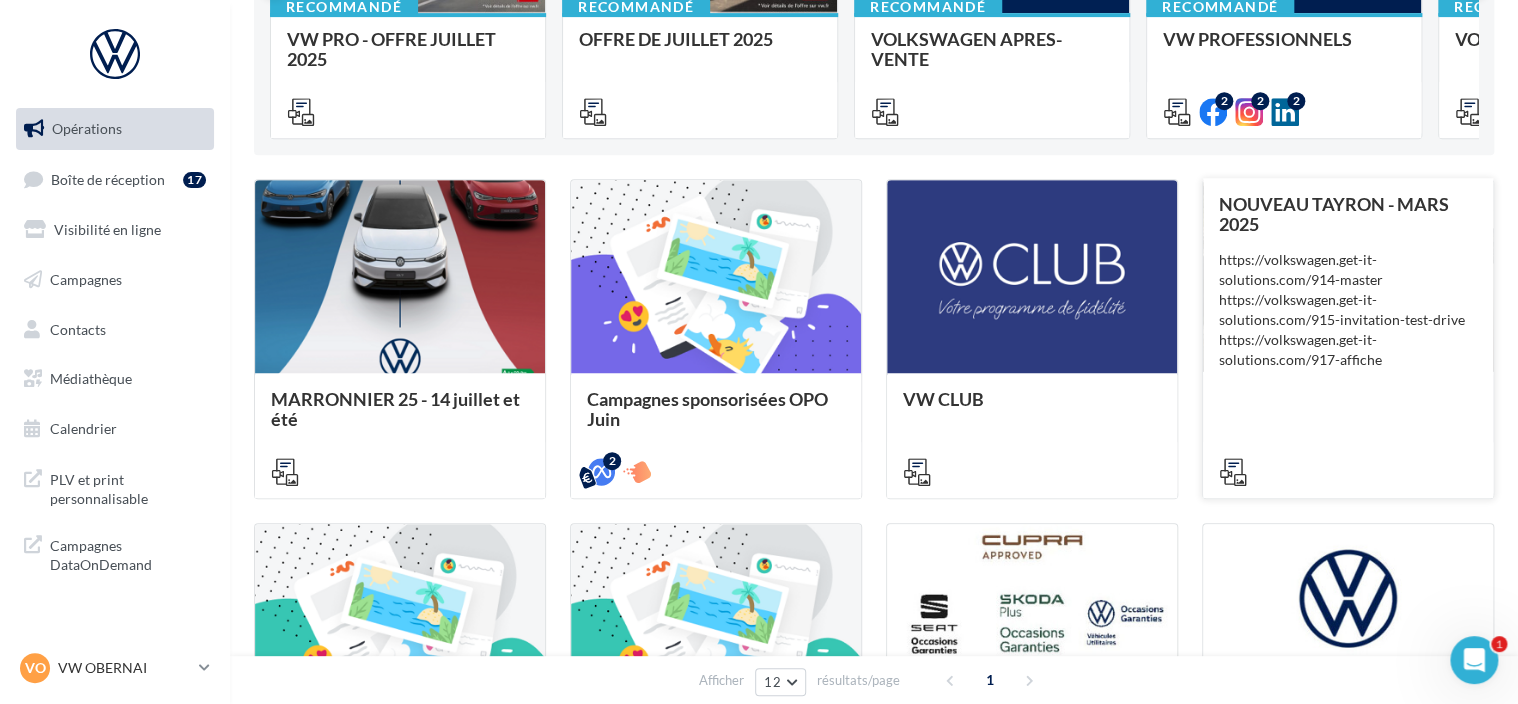 click on "NOUVEAU TAYRON - MARS 2025        https://volkswagen.get-it-solutions.com/[ID]
https://volkswagen.get-it-solutions.com/[ID]
https://volkswagen.get-it-solutions.com/[ID]" at bounding box center [716, 434] 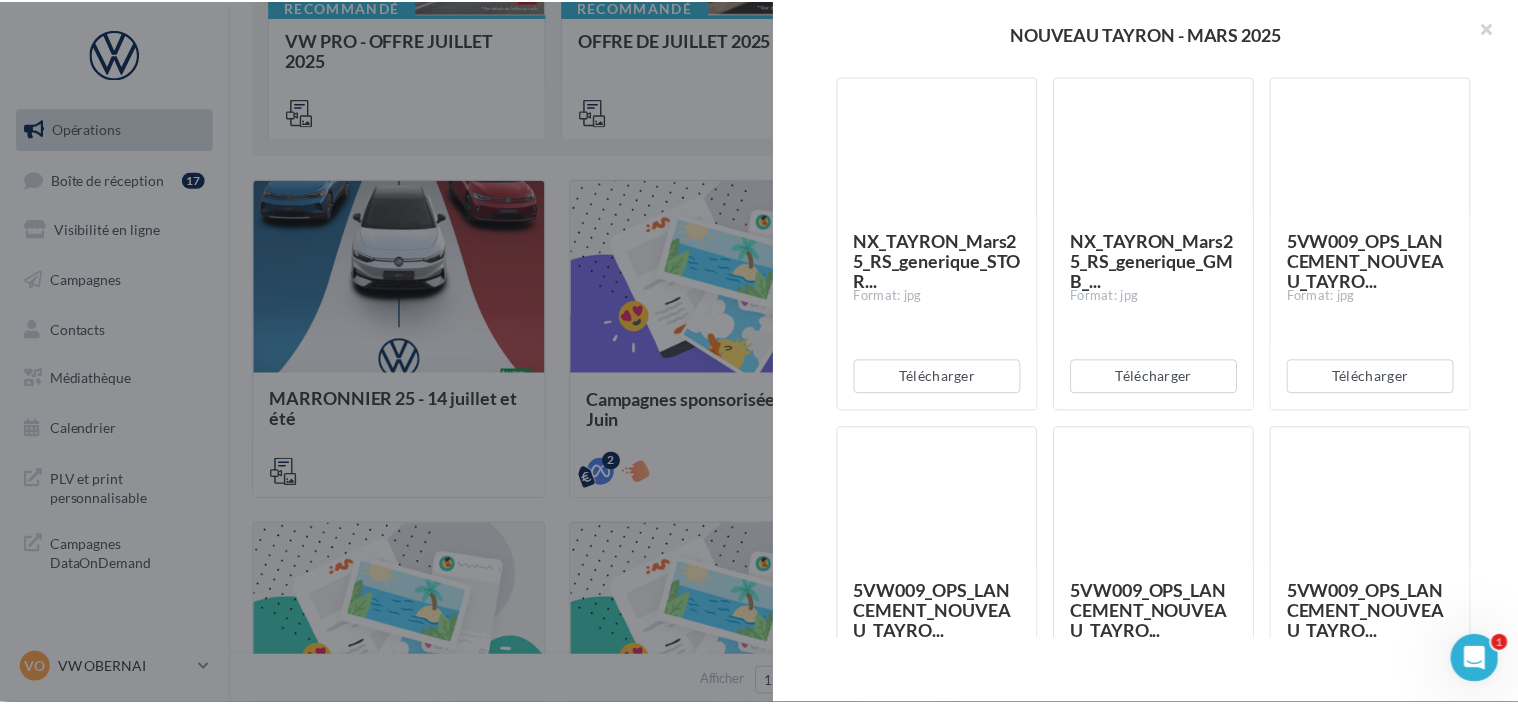 scroll, scrollTop: 800, scrollLeft: 0, axis: vertical 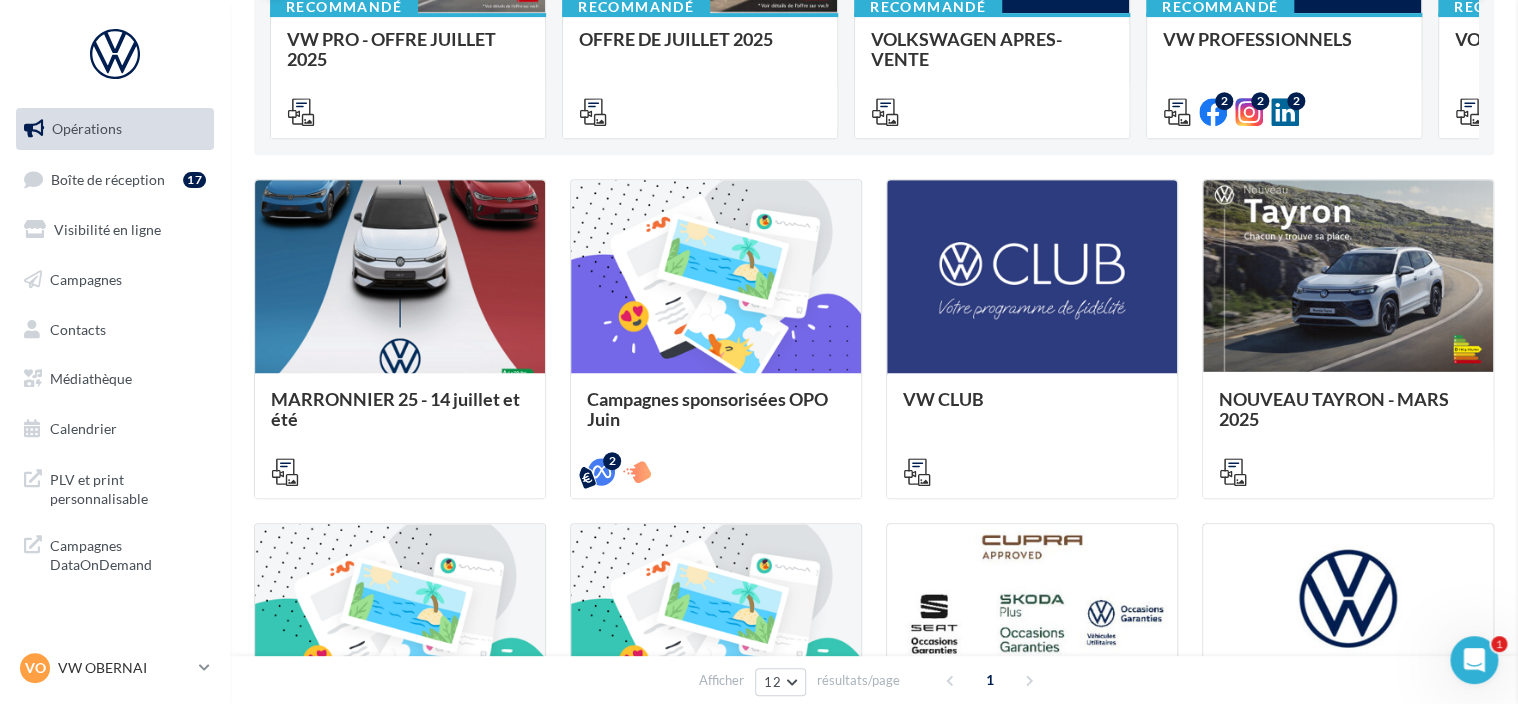 click on "NOUVEAU TAYRON - MARS 2025
Description
https://volkswagen.get-it-solutions.com/[ID]
https://volkswagen.get-it-solutions.com/[ID]
https://volkswagen.get-it-solutions.com/[ID]
Nouveau Tayron
Lancement
Véhicule neuf
Particulier
Document
Documents liés à la campagne
Prévisualisation
17 documents disponibles
NX_TAYRON_Mars25_RS_generique_GMB_...
Format: jpg
Télécharger
NX_TAYRON_Mars25_RS_generique_INST...
Format: jpg" at bounding box center [874, 923] 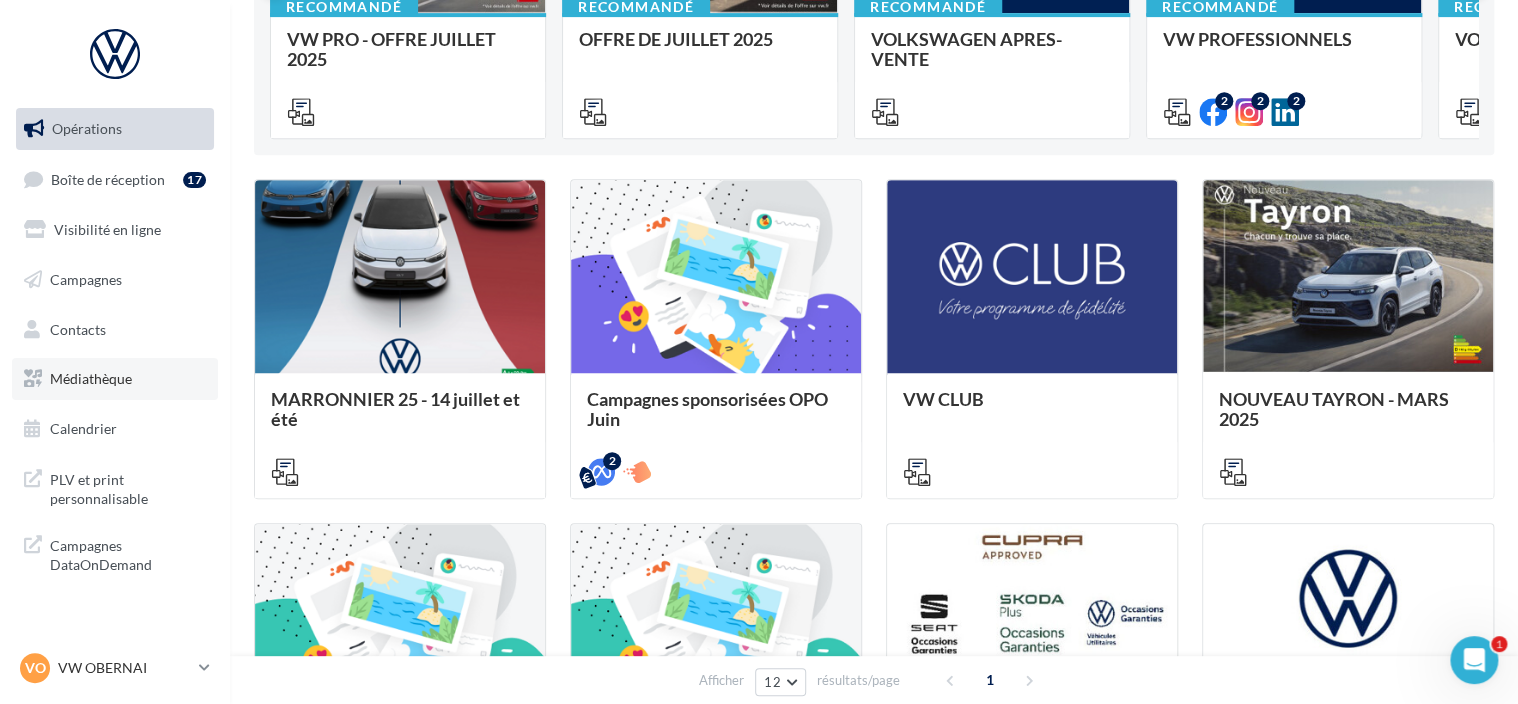 click on "Médiathèque" at bounding box center [115, 379] 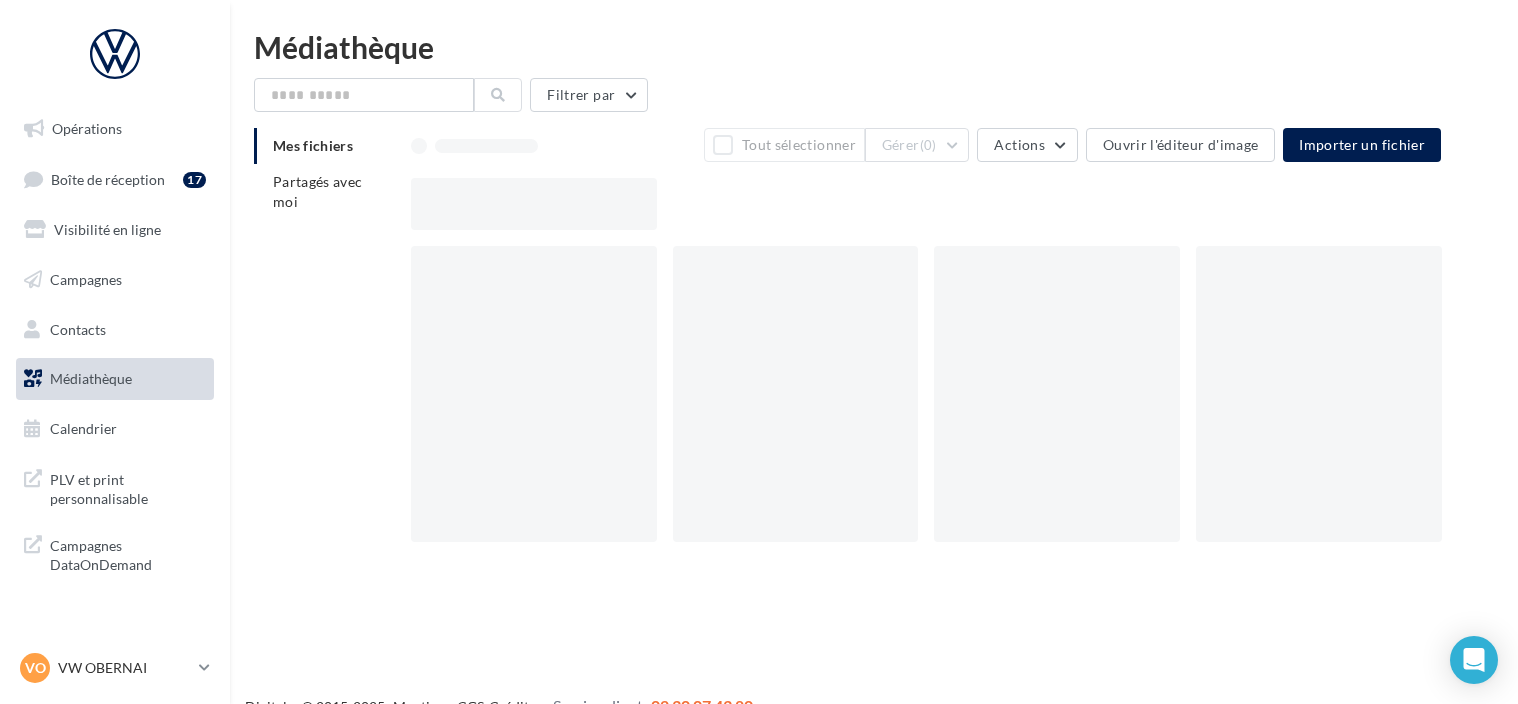 scroll, scrollTop: 0, scrollLeft: 0, axis: both 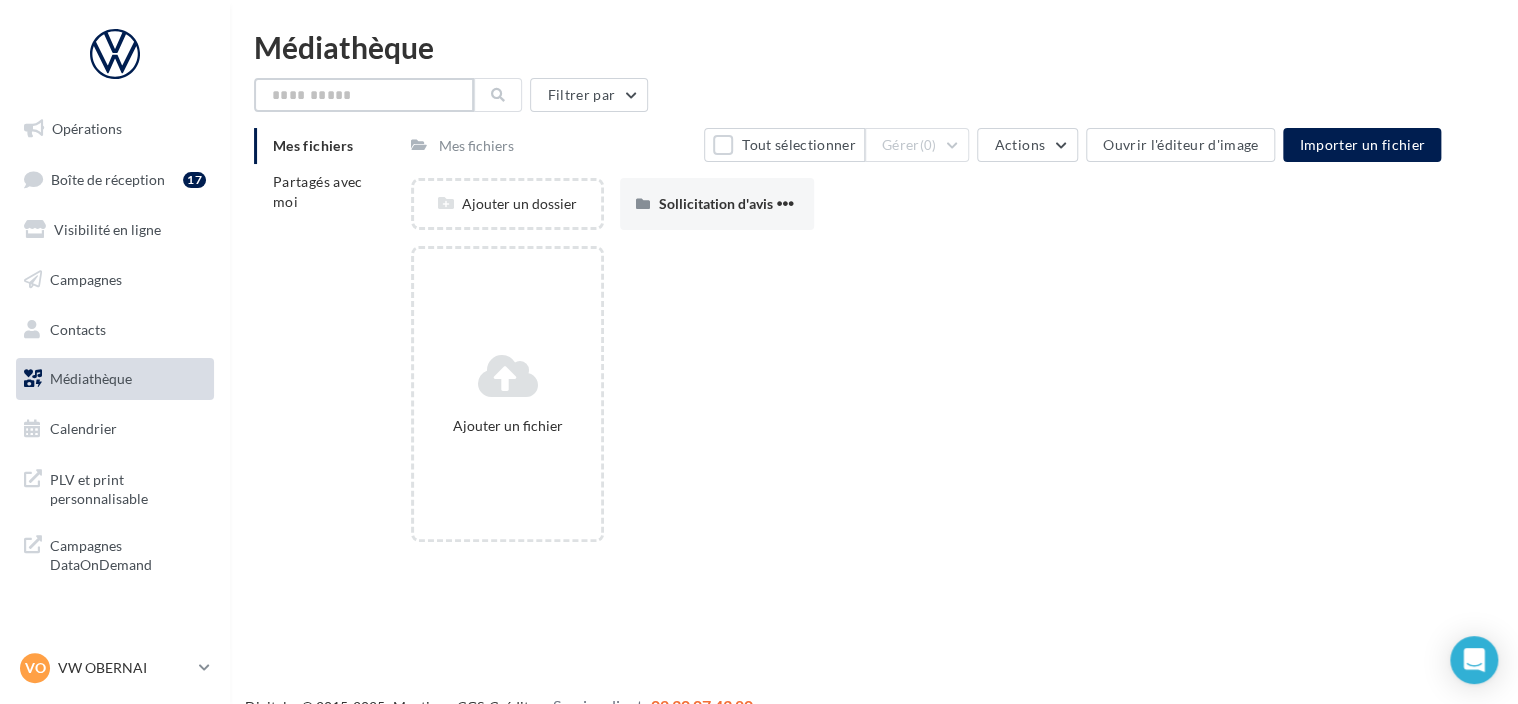 click at bounding box center (364, 95) 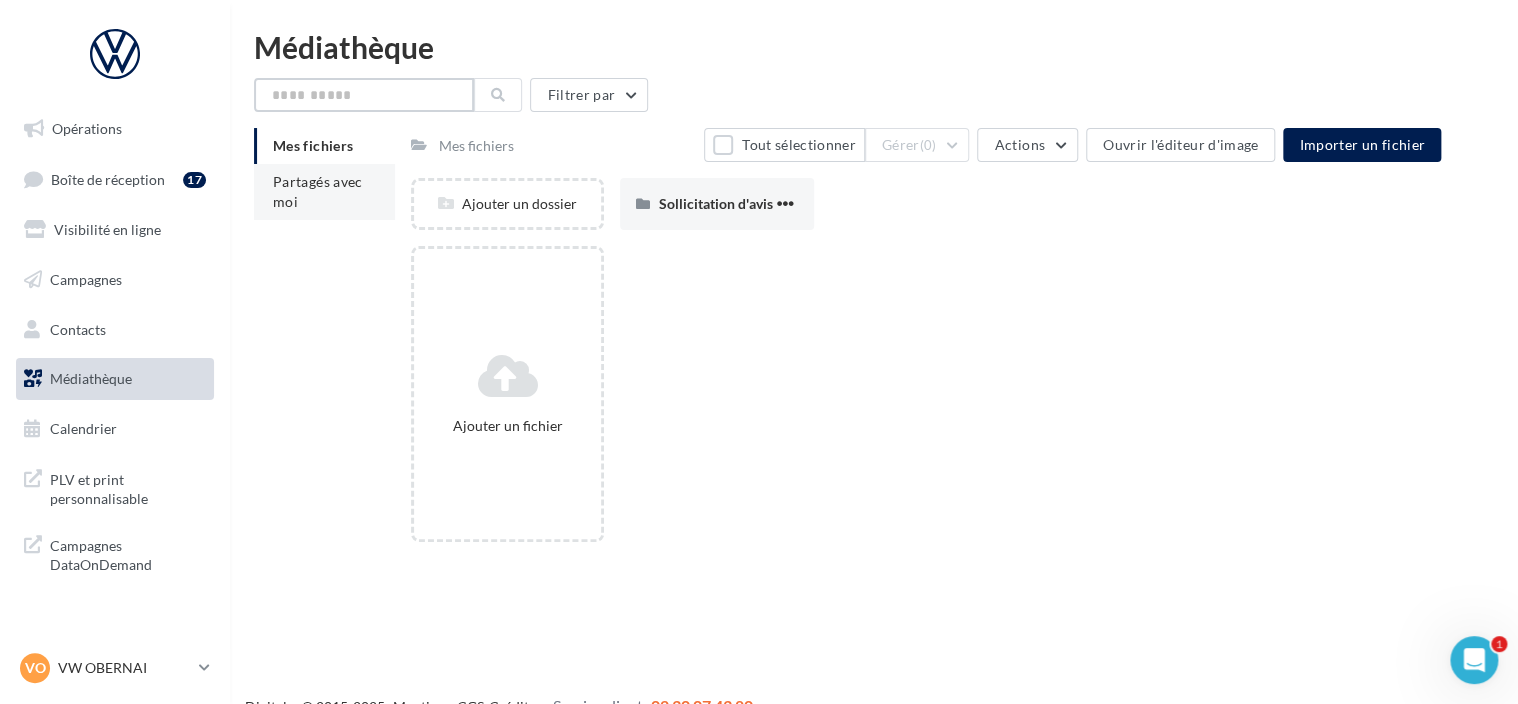 scroll, scrollTop: 0, scrollLeft: 0, axis: both 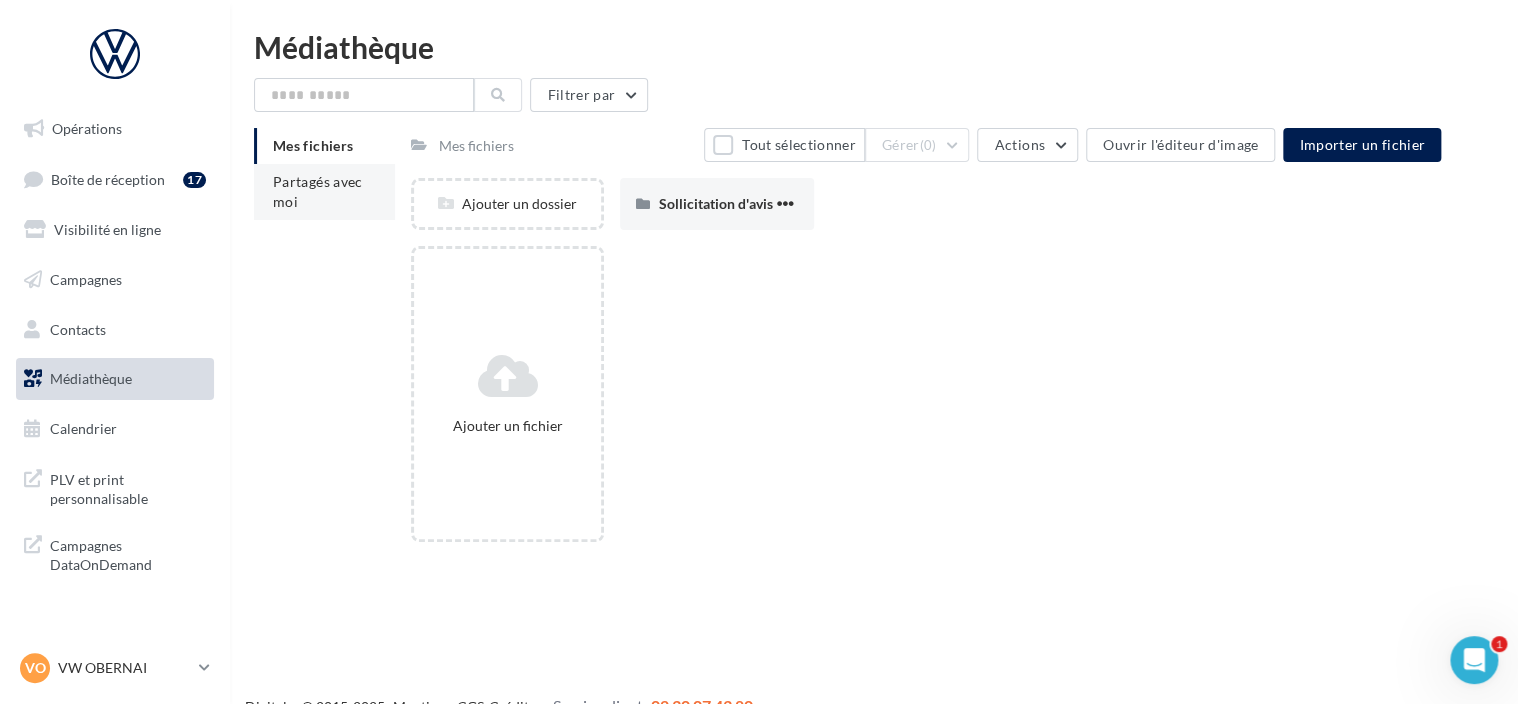 click on "Partagés avec moi" at bounding box center (324, 192) 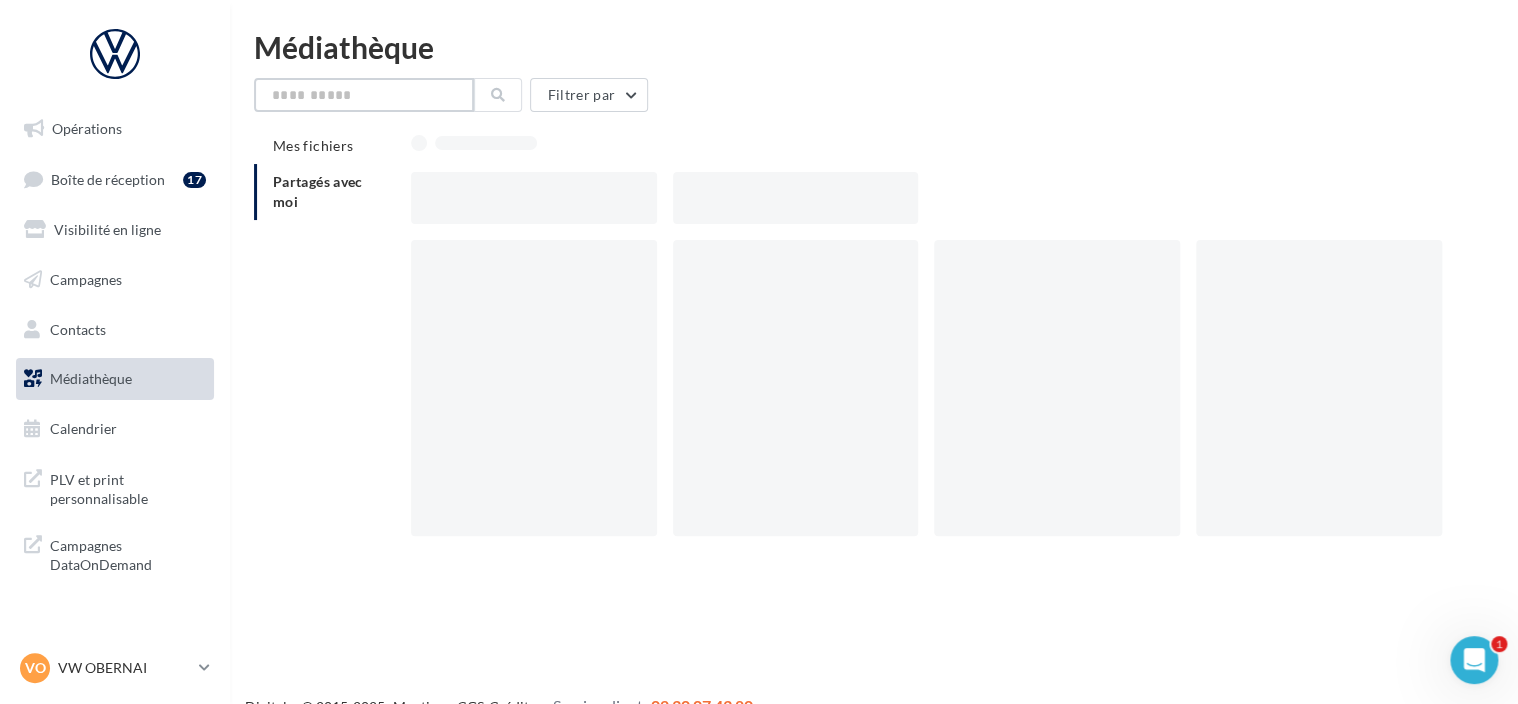 click at bounding box center (364, 95) 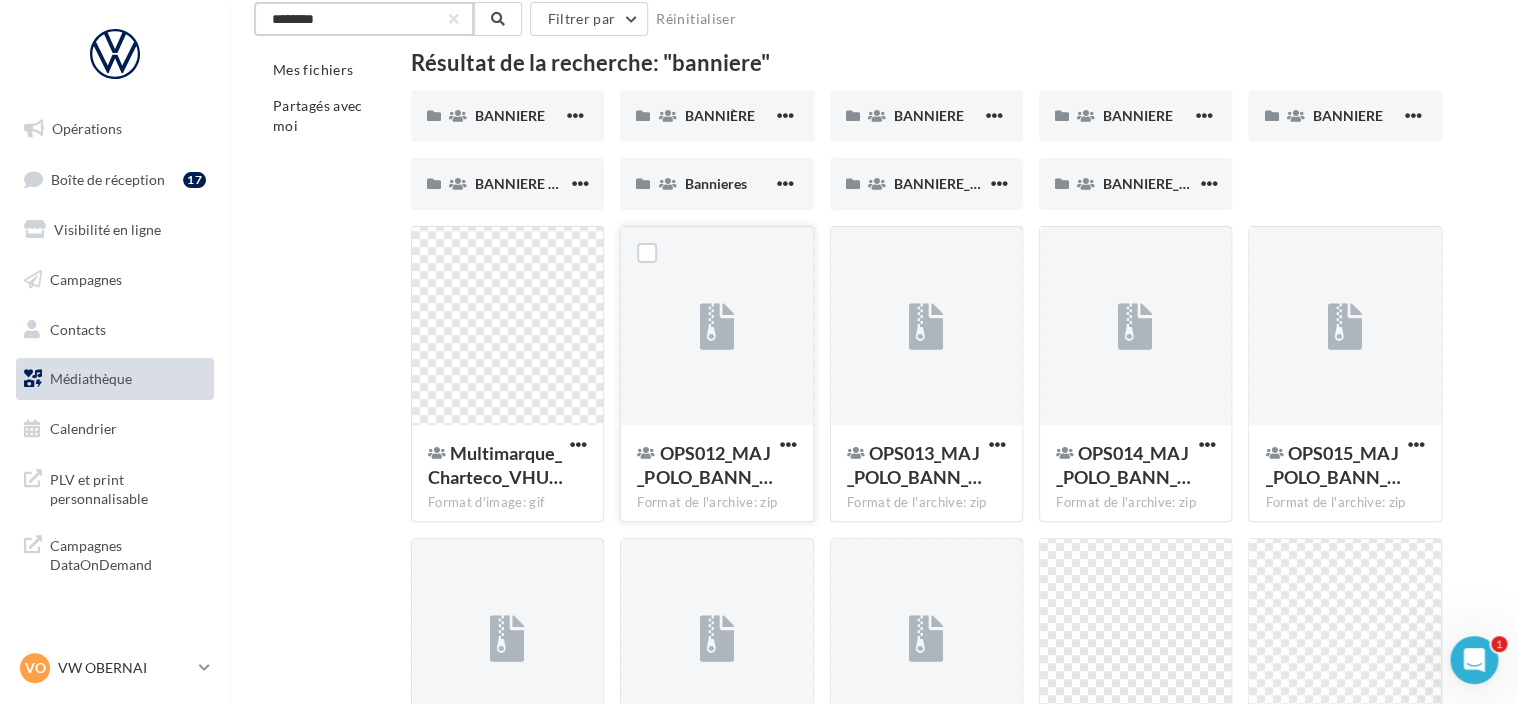 scroll, scrollTop: 0, scrollLeft: 0, axis: both 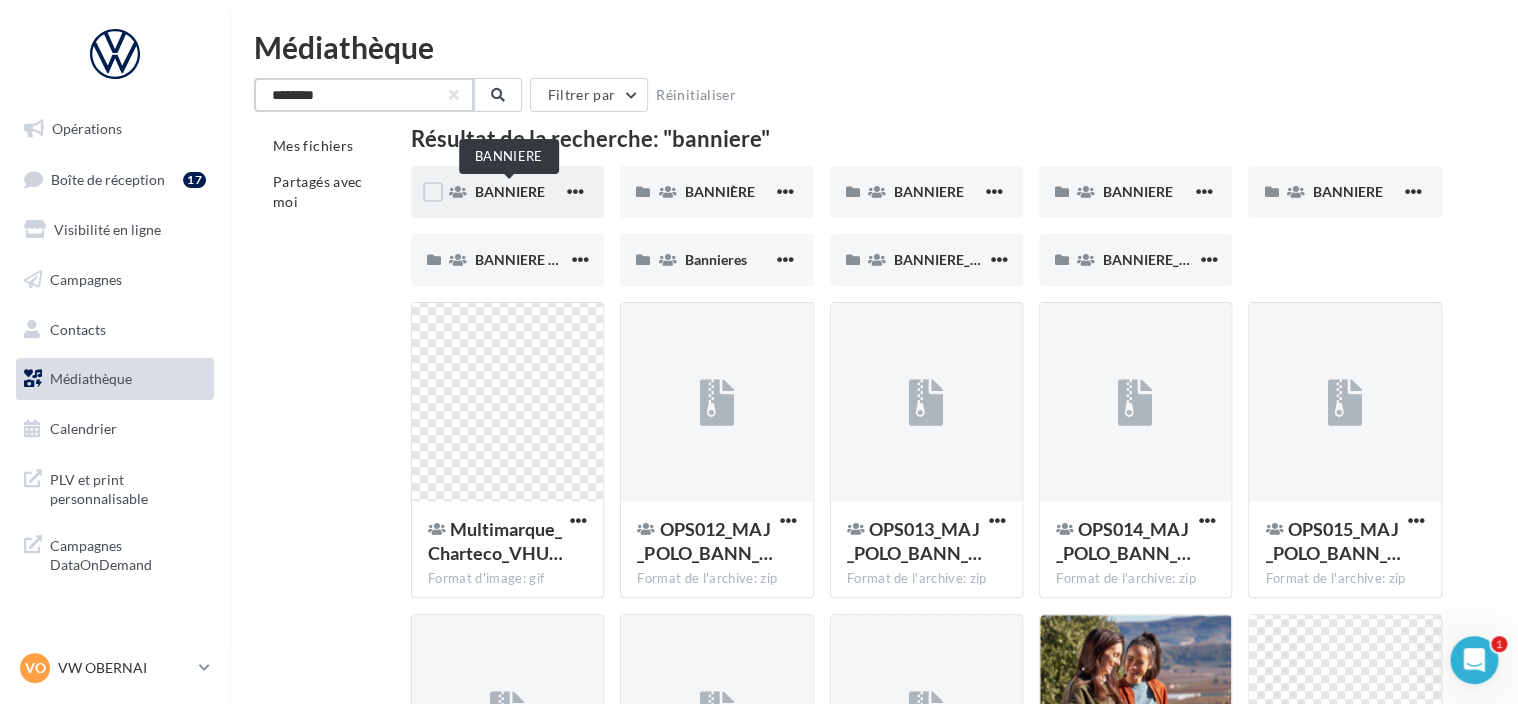 type on "********" 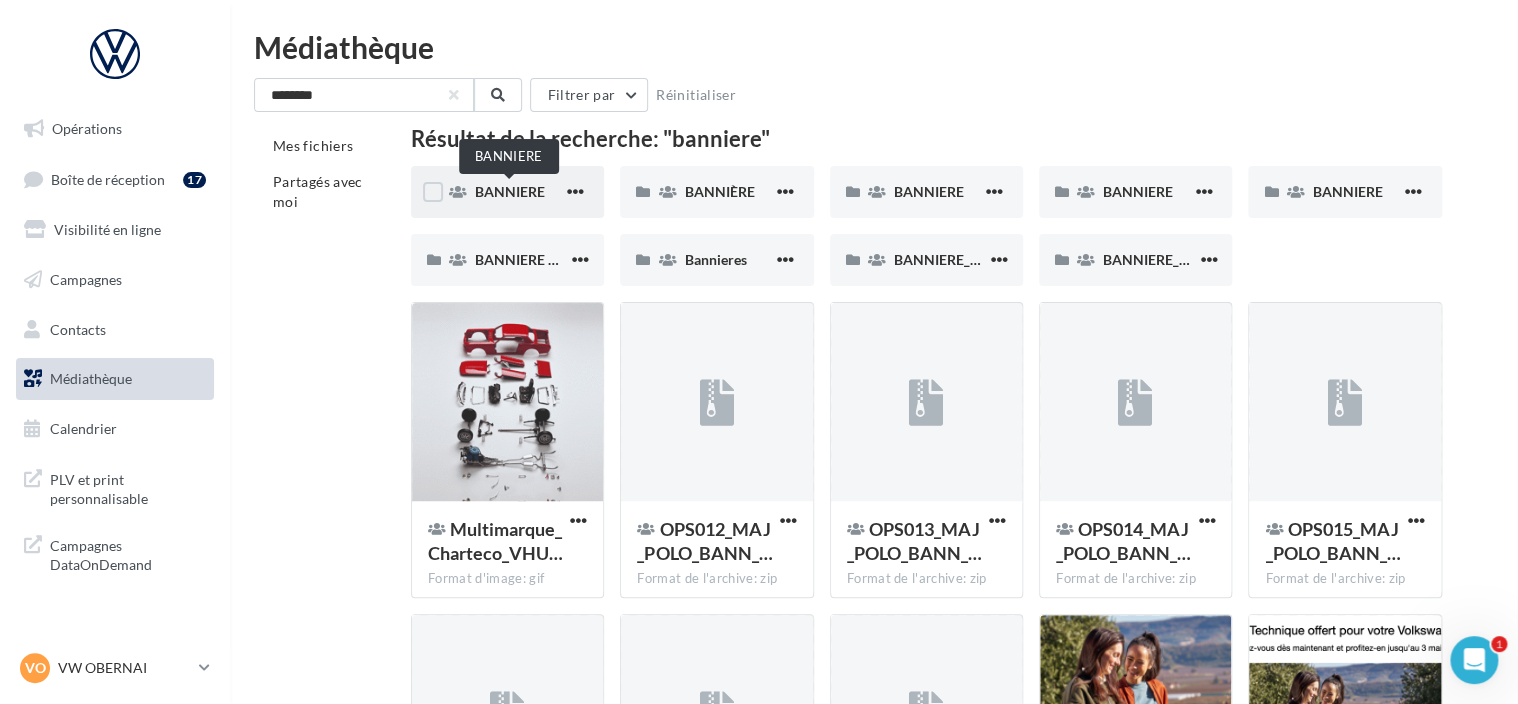 click on "BANNIERE" at bounding box center (510, 191) 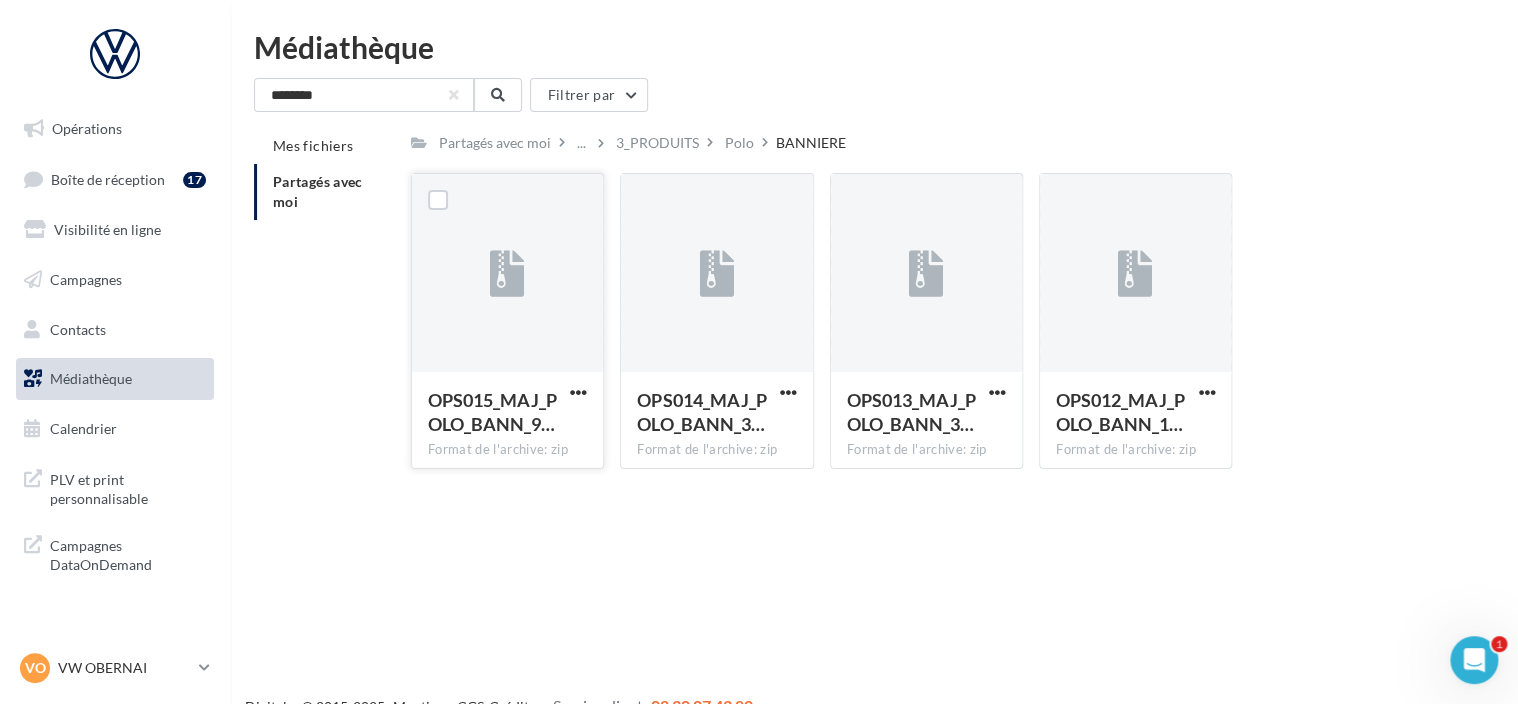 click at bounding box center (578, 394) 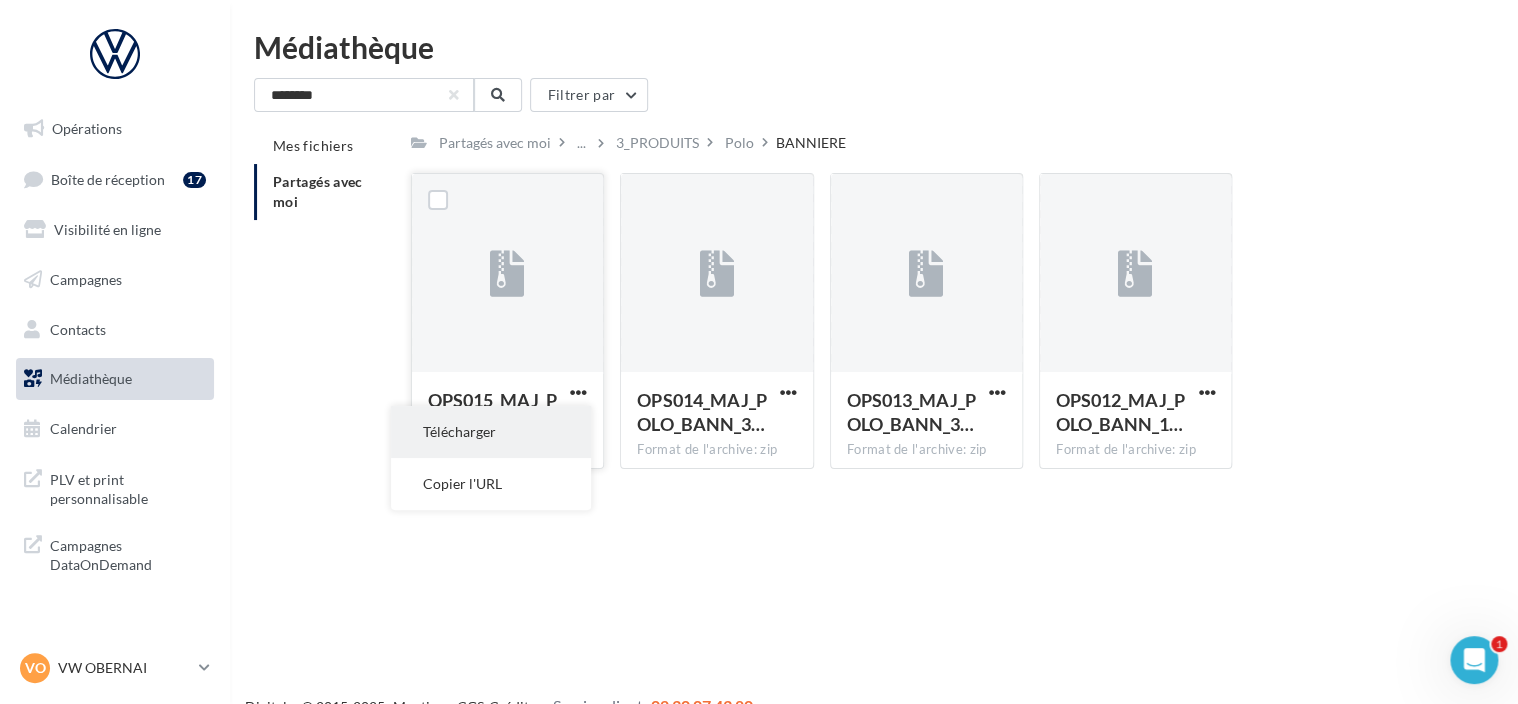 click on "Télécharger" at bounding box center (491, 432) 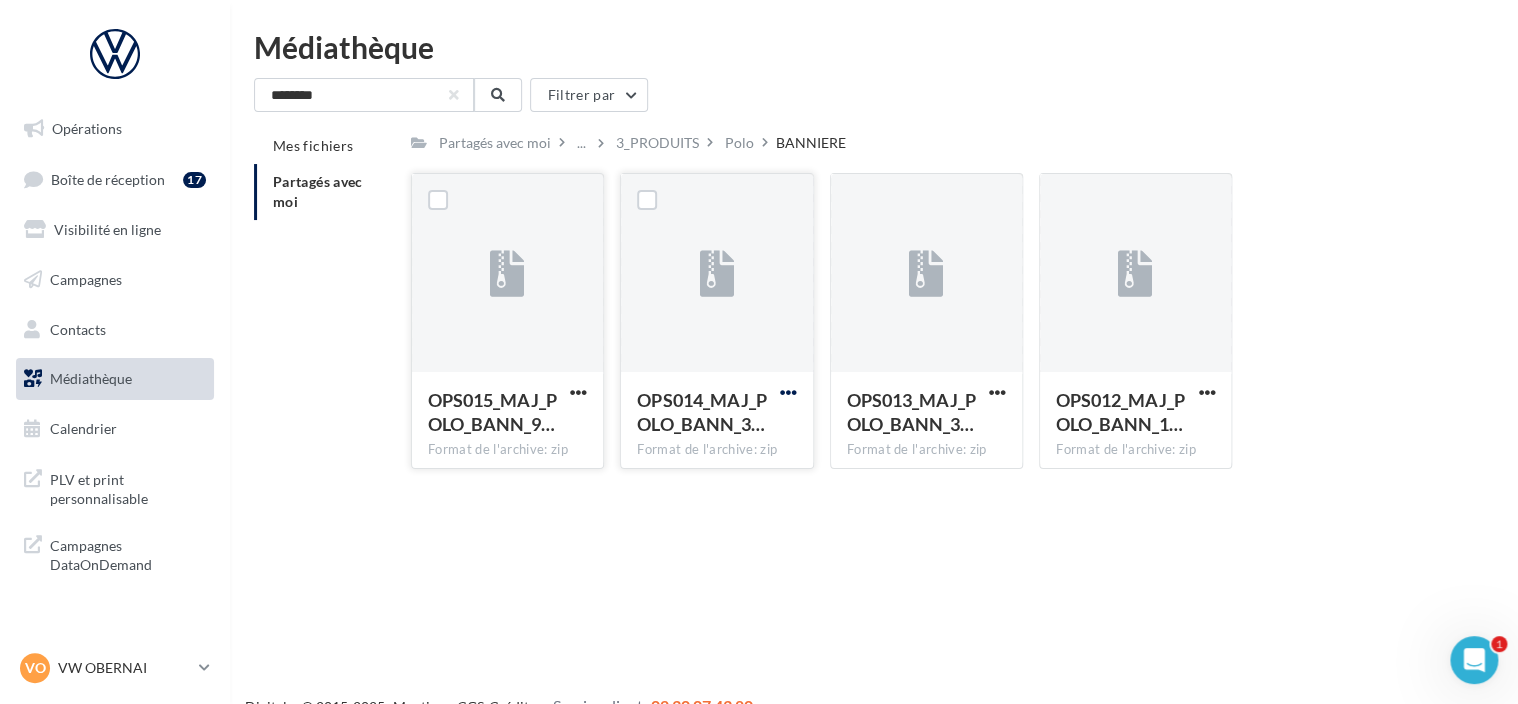 click at bounding box center [578, 392] 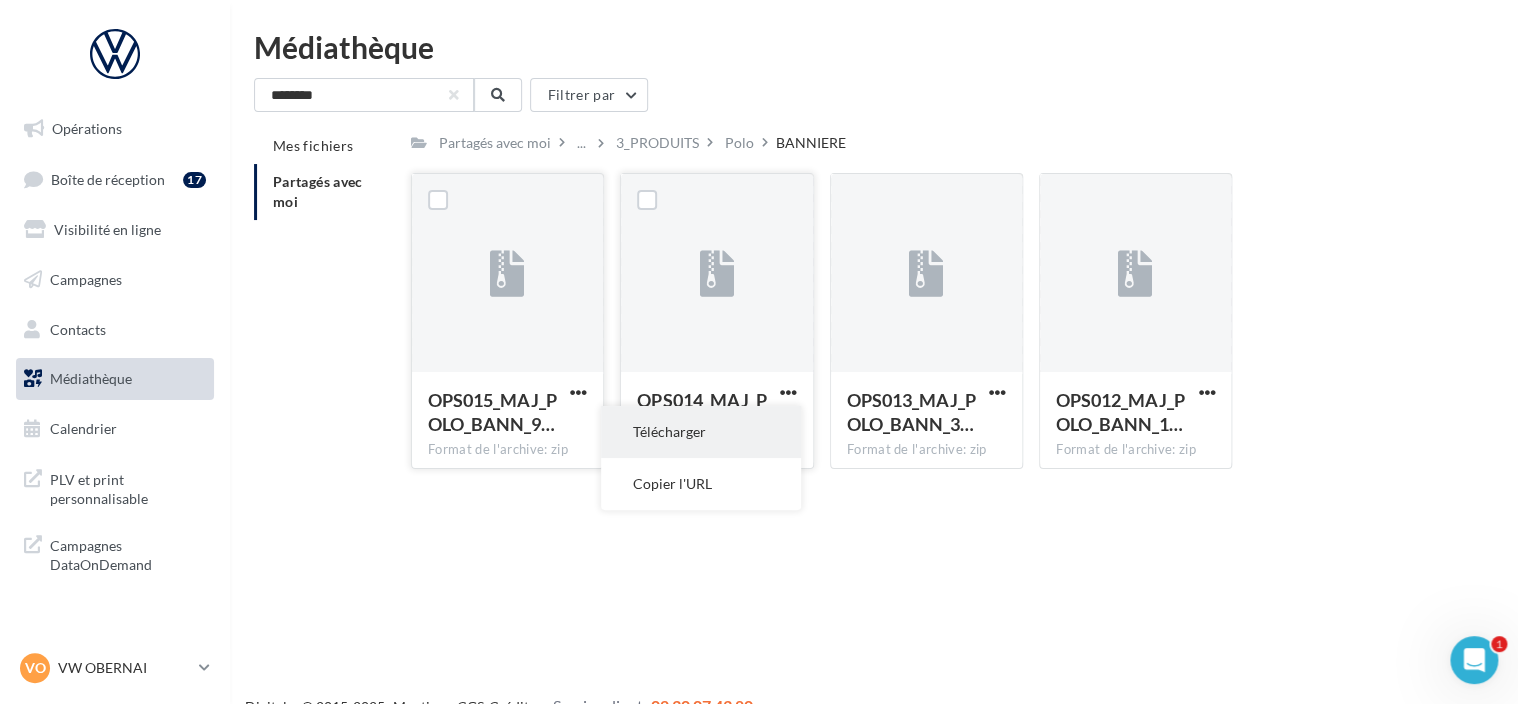 click on "Télécharger" at bounding box center (701, 432) 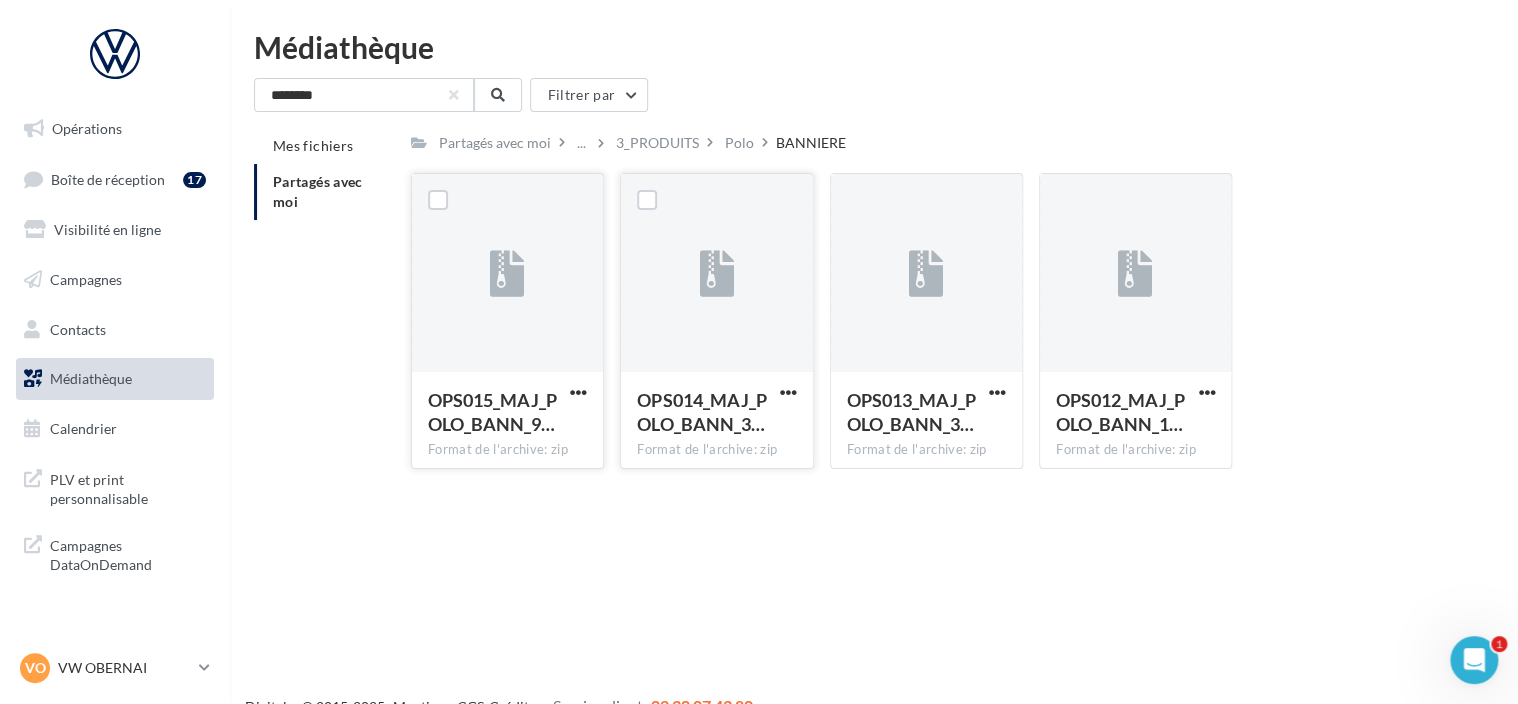 click on "Opérations
Boîte de réception
17
Visibilité en ligne
Campagnes
Contacts
Médiathèque
Calendrier" at bounding box center (759, 384) 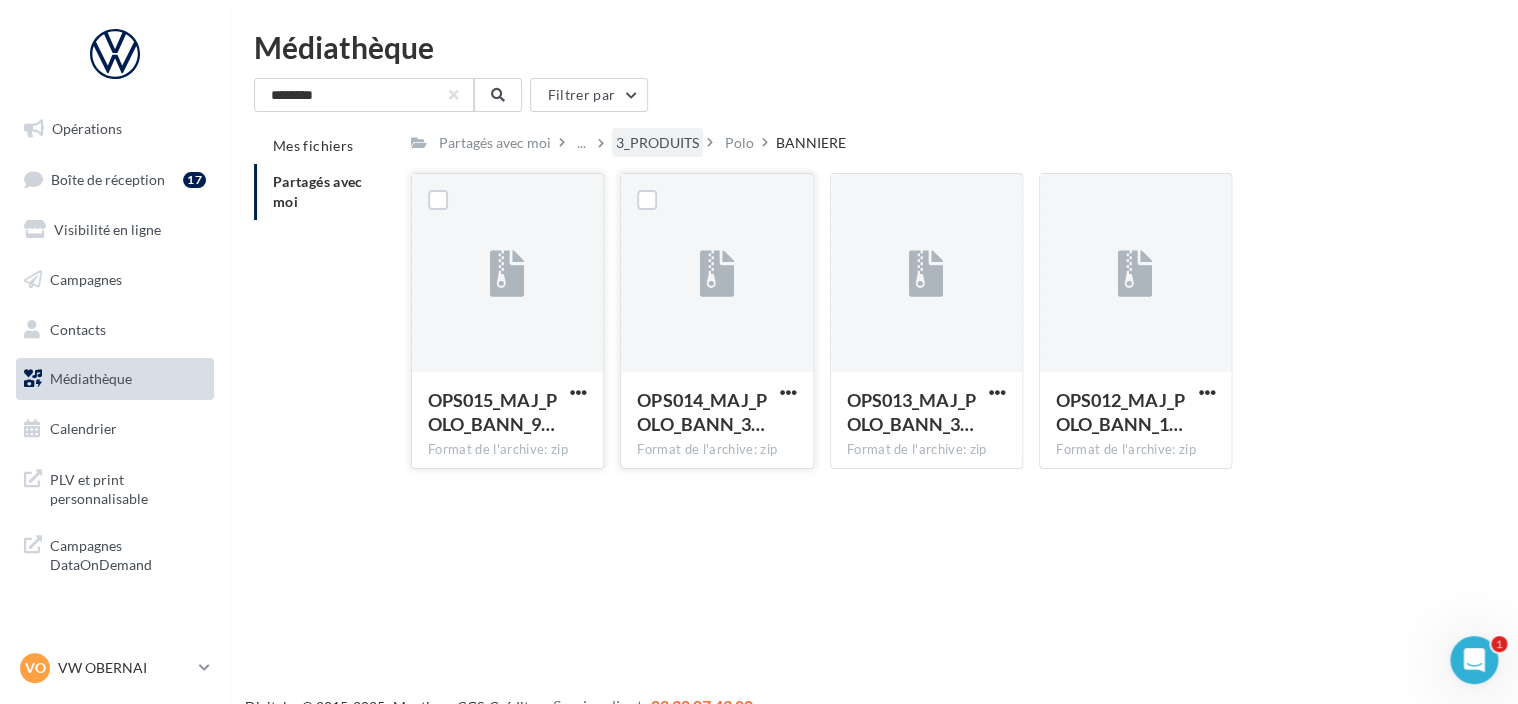 click on "3_PRODUITS" at bounding box center [495, 143] 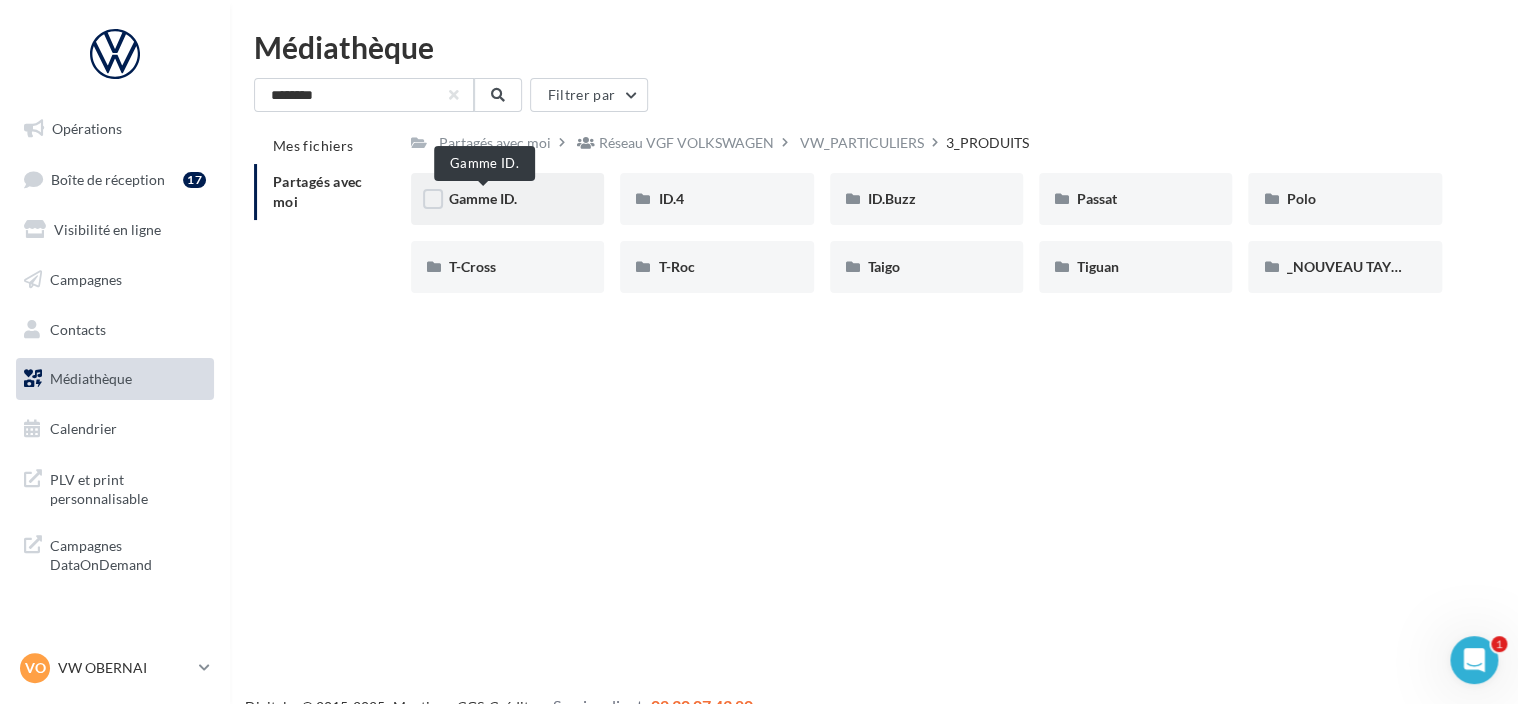 click on "Gamme ID." at bounding box center (483, 198) 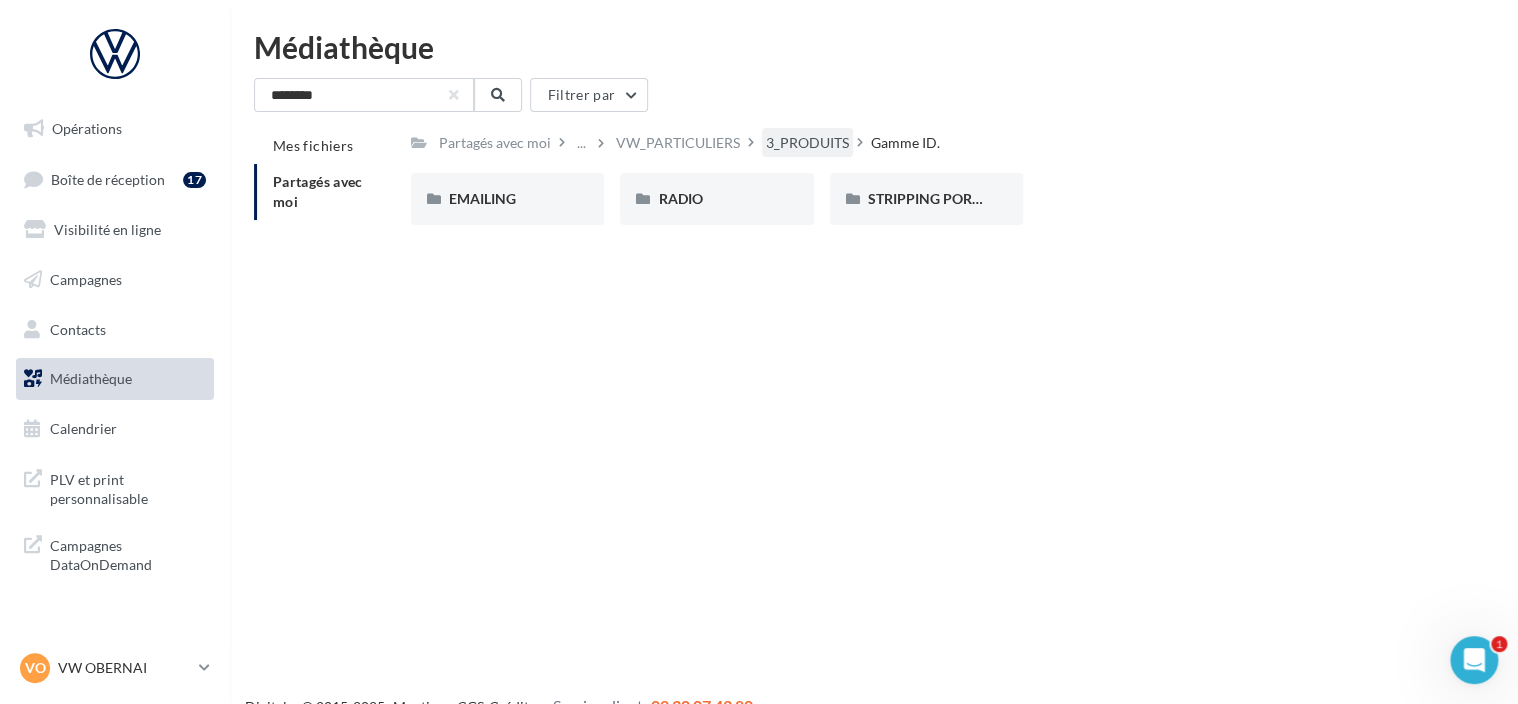 click on "3_PRODUITS" at bounding box center [495, 143] 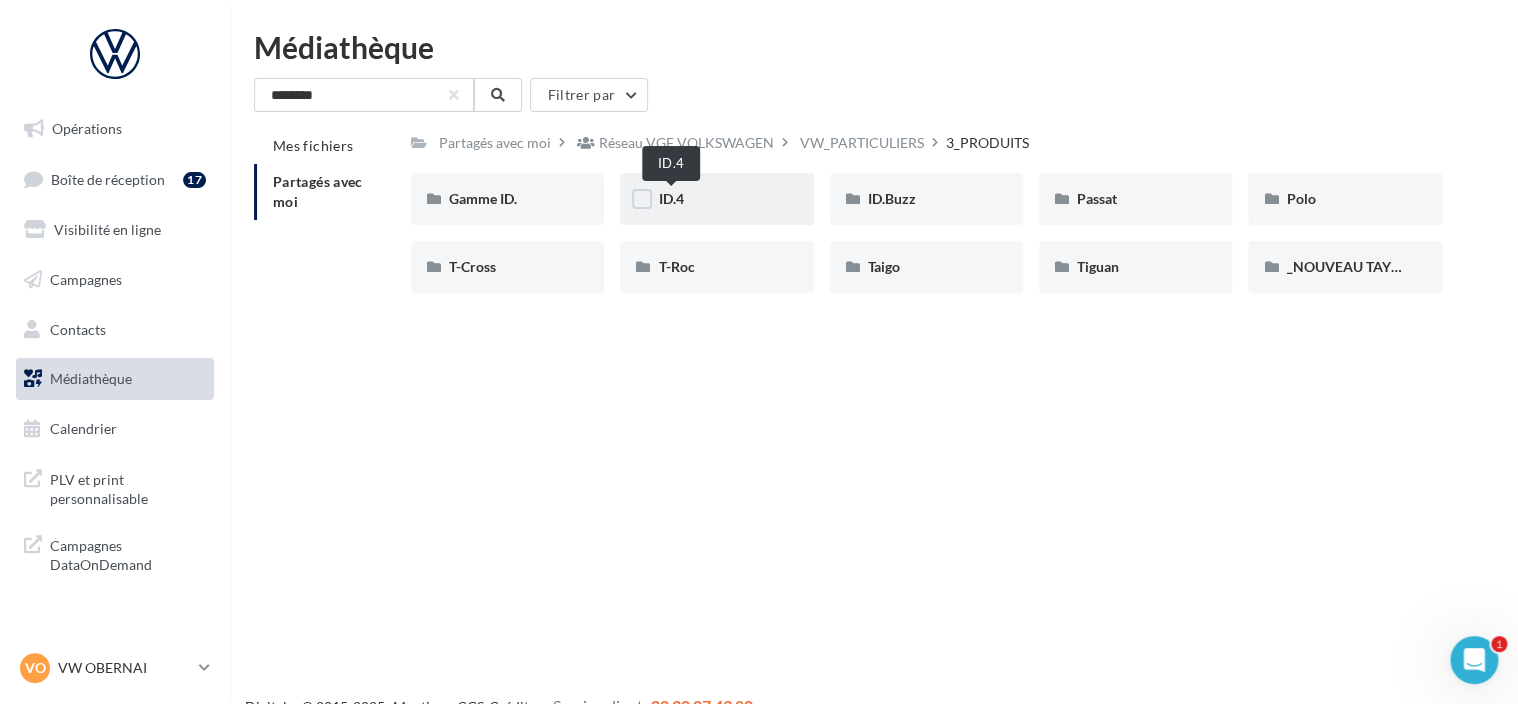 click on "ID.4" at bounding box center (670, 198) 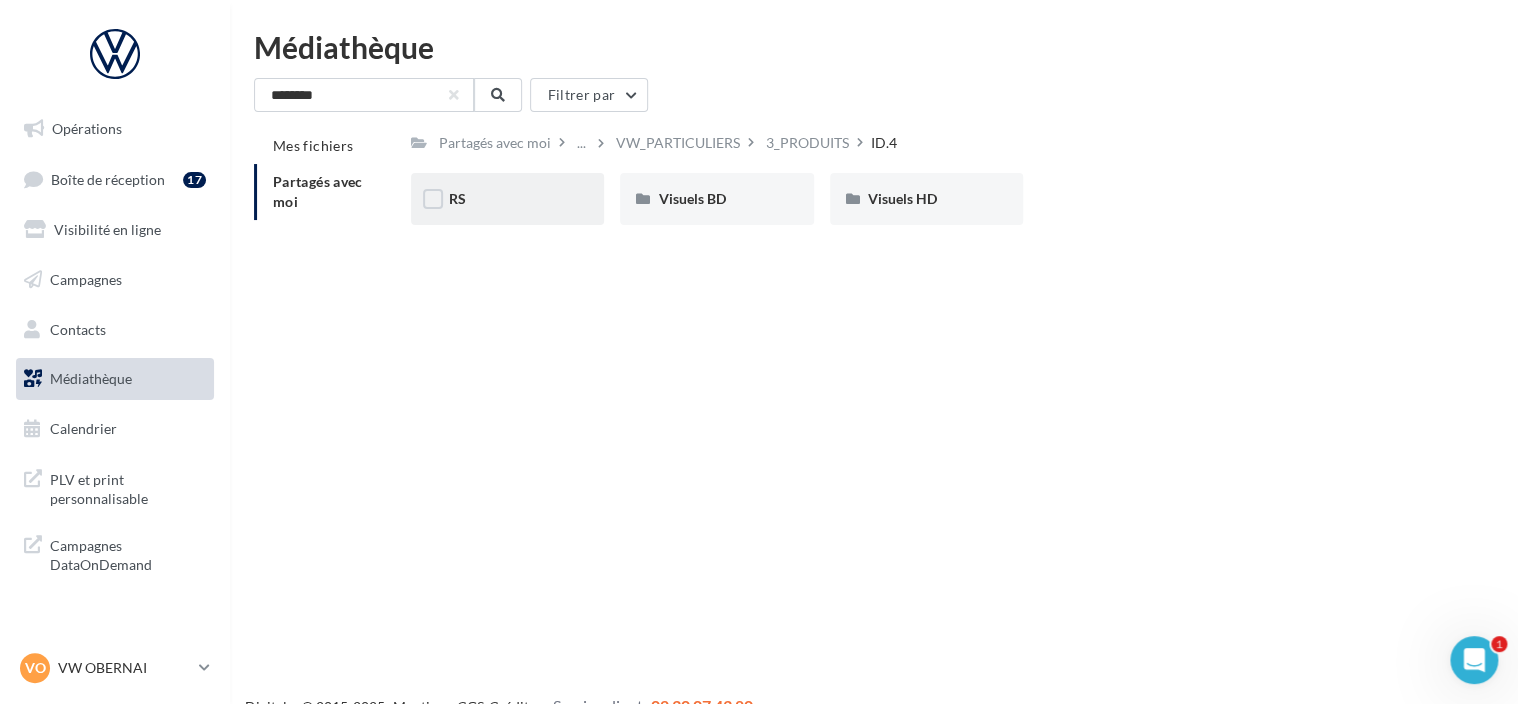 click on "RS" at bounding box center (507, 199) 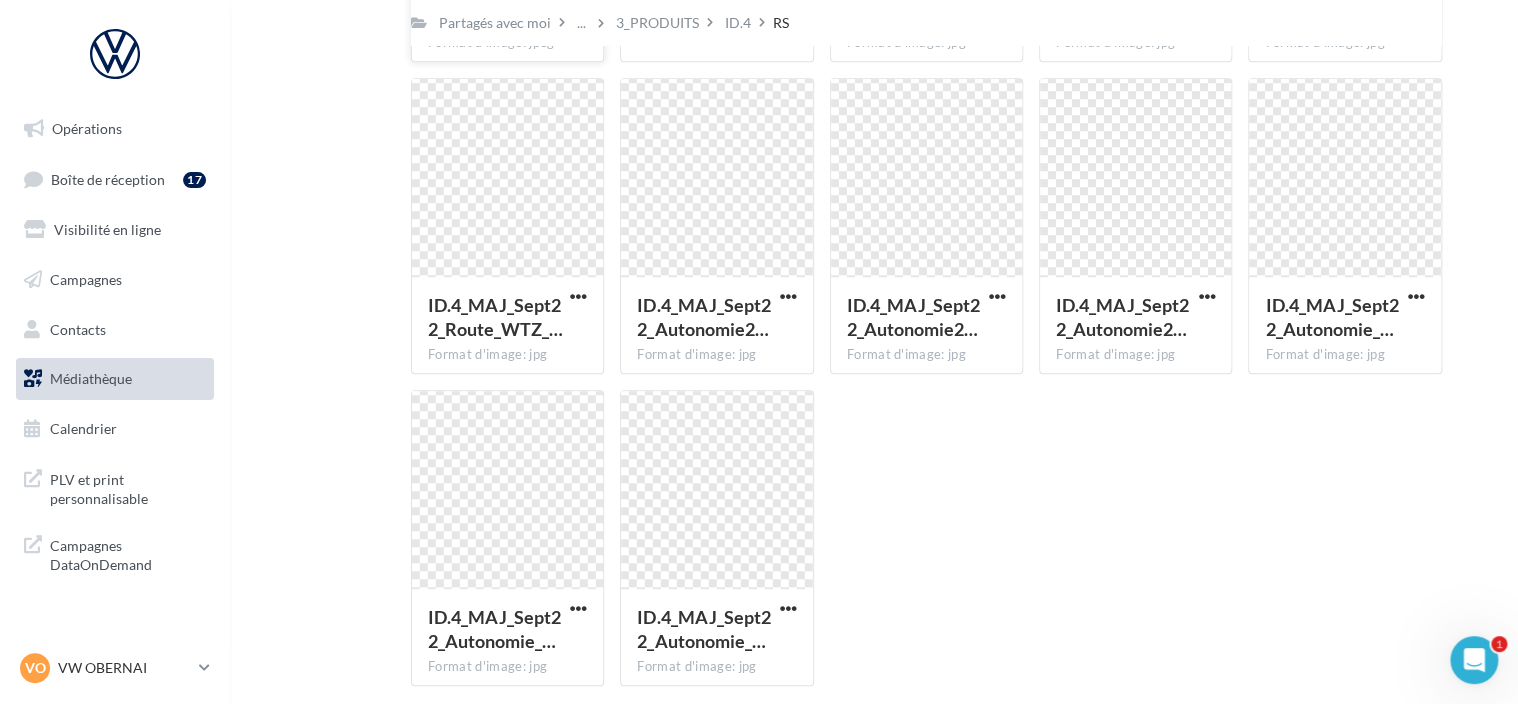 scroll, scrollTop: 0, scrollLeft: 0, axis: both 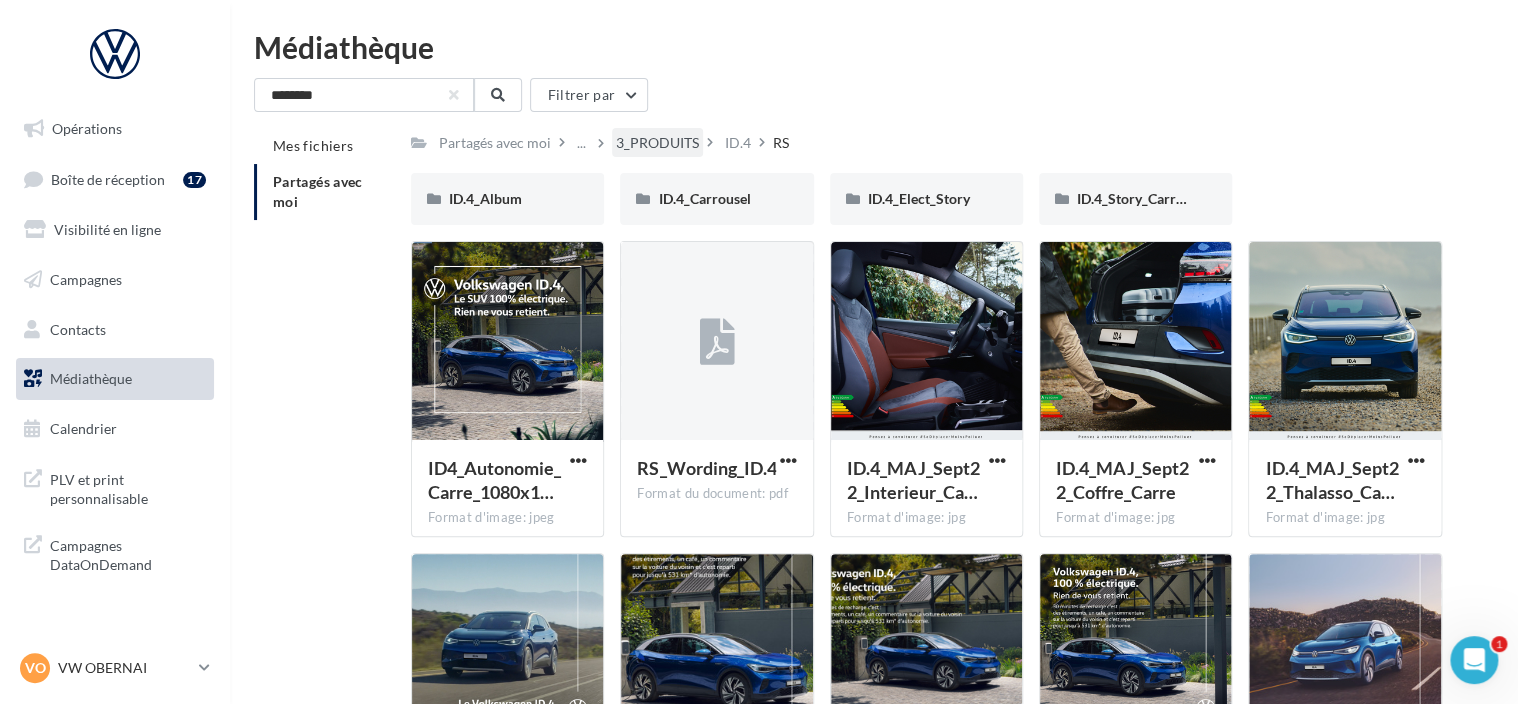 click on "3_PRODUITS" at bounding box center [495, 143] 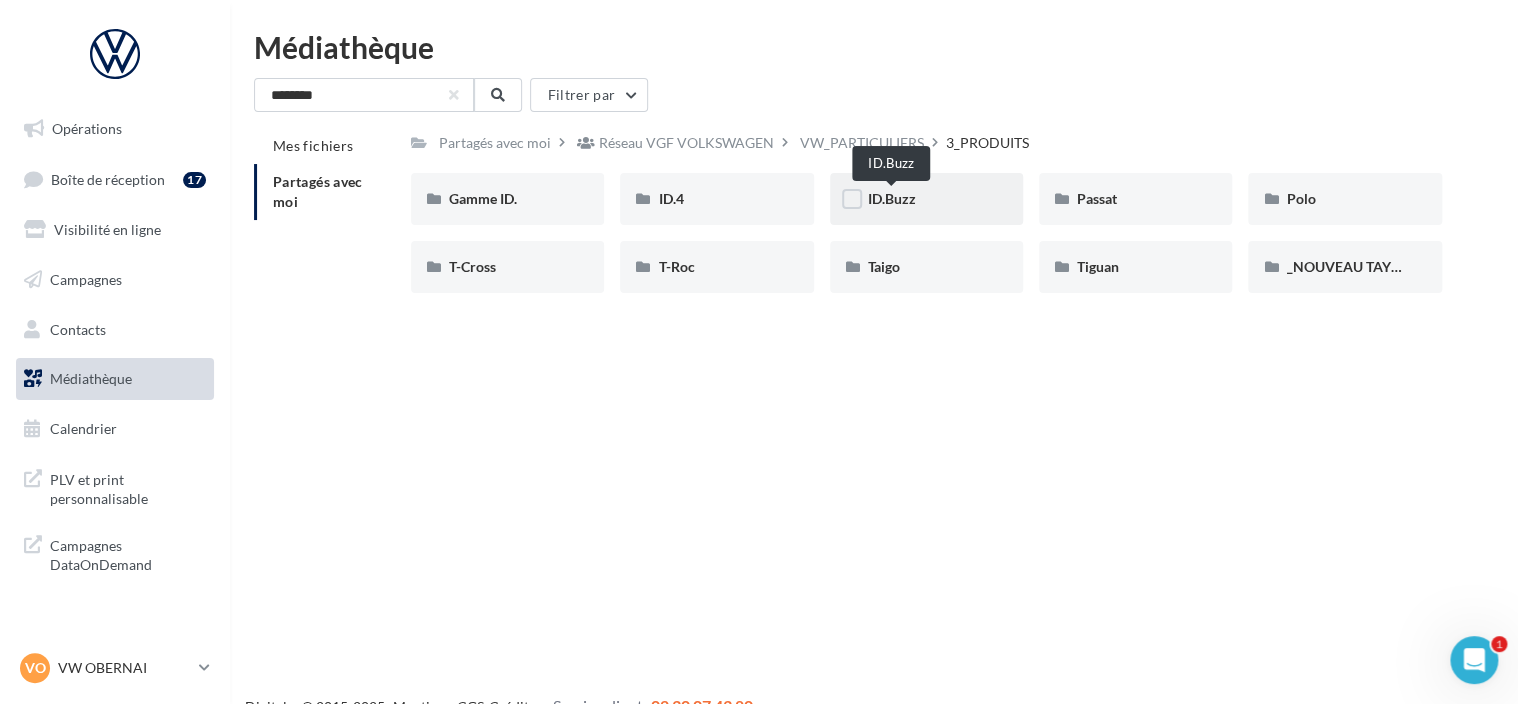 click on "ID.Buzz" at bounding box center (892, 198) 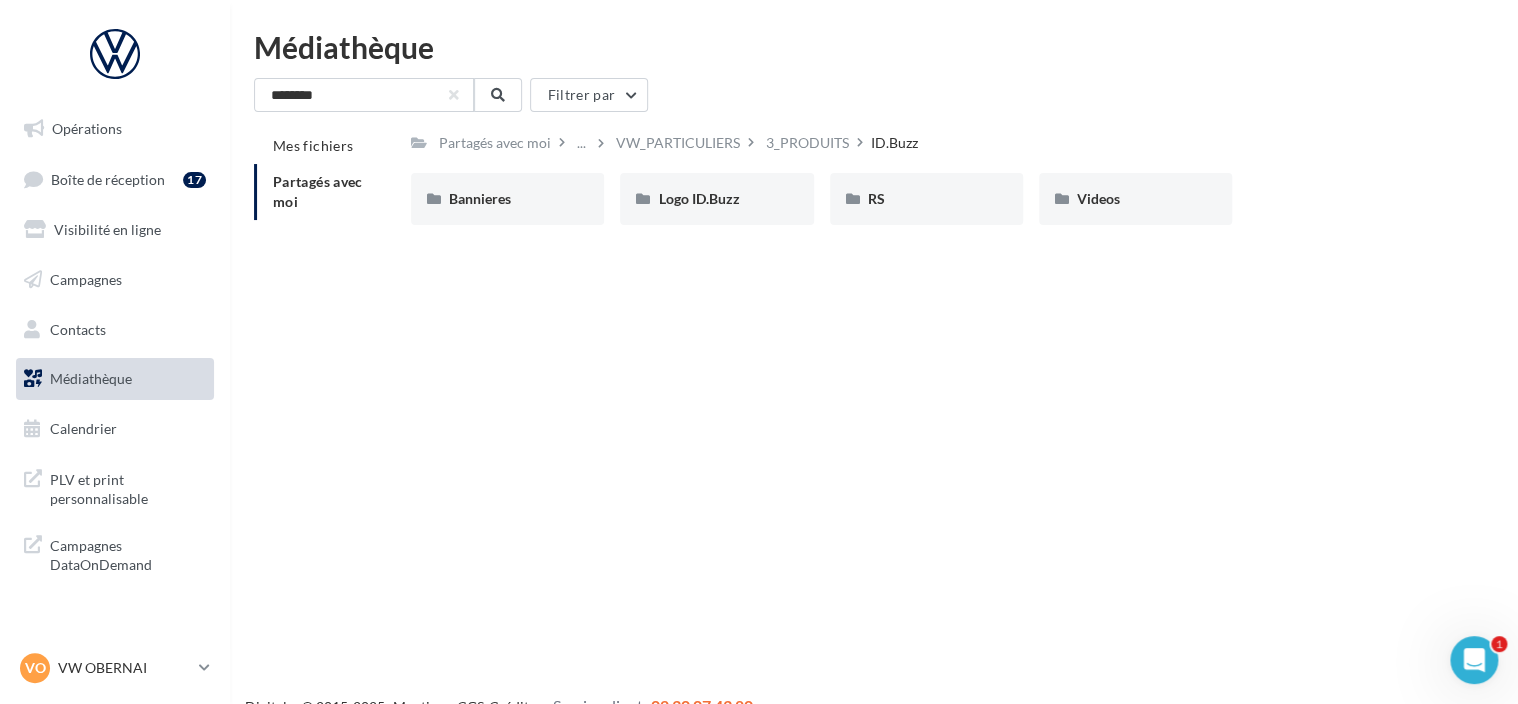 click on "RS" at bounding box center [507, 199] 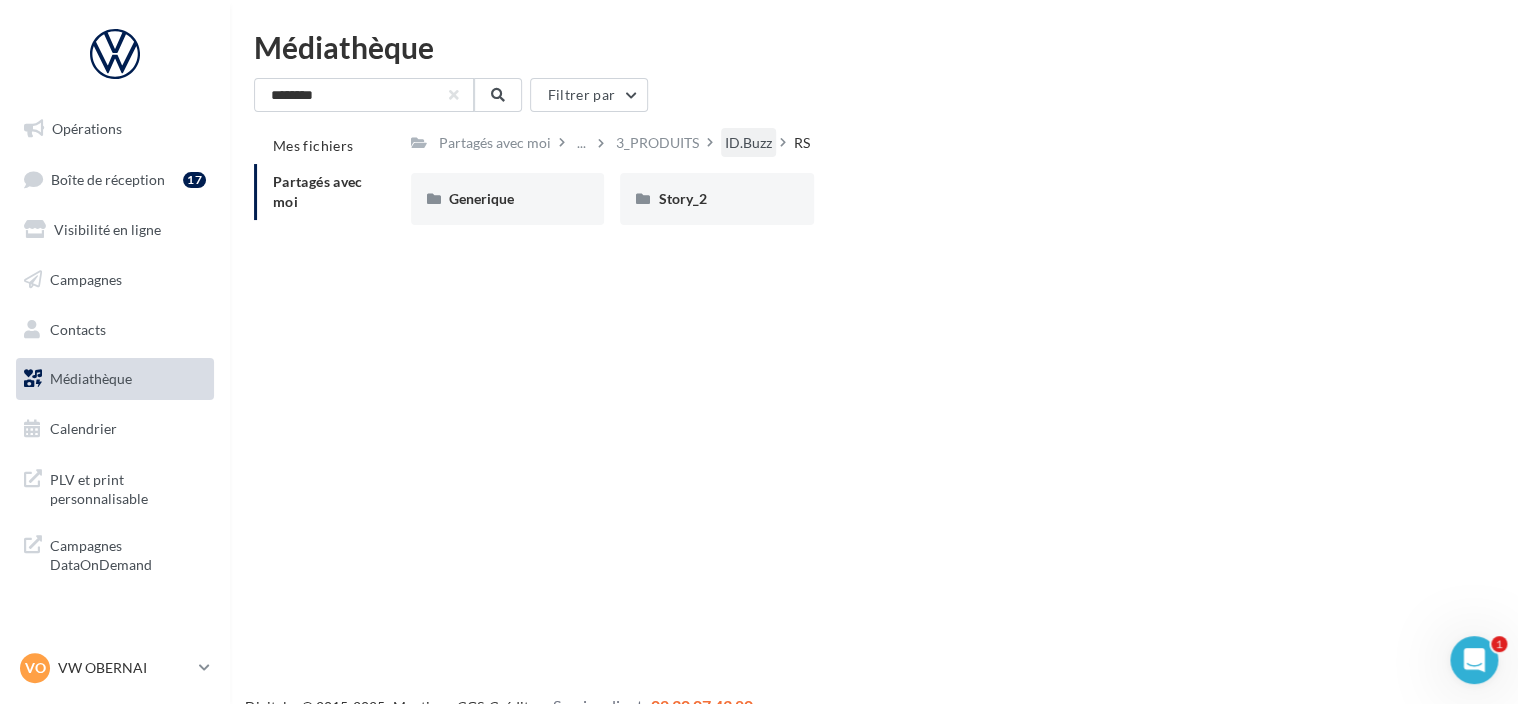 click on "ID.Buzz" at bounding box center (495, 143) 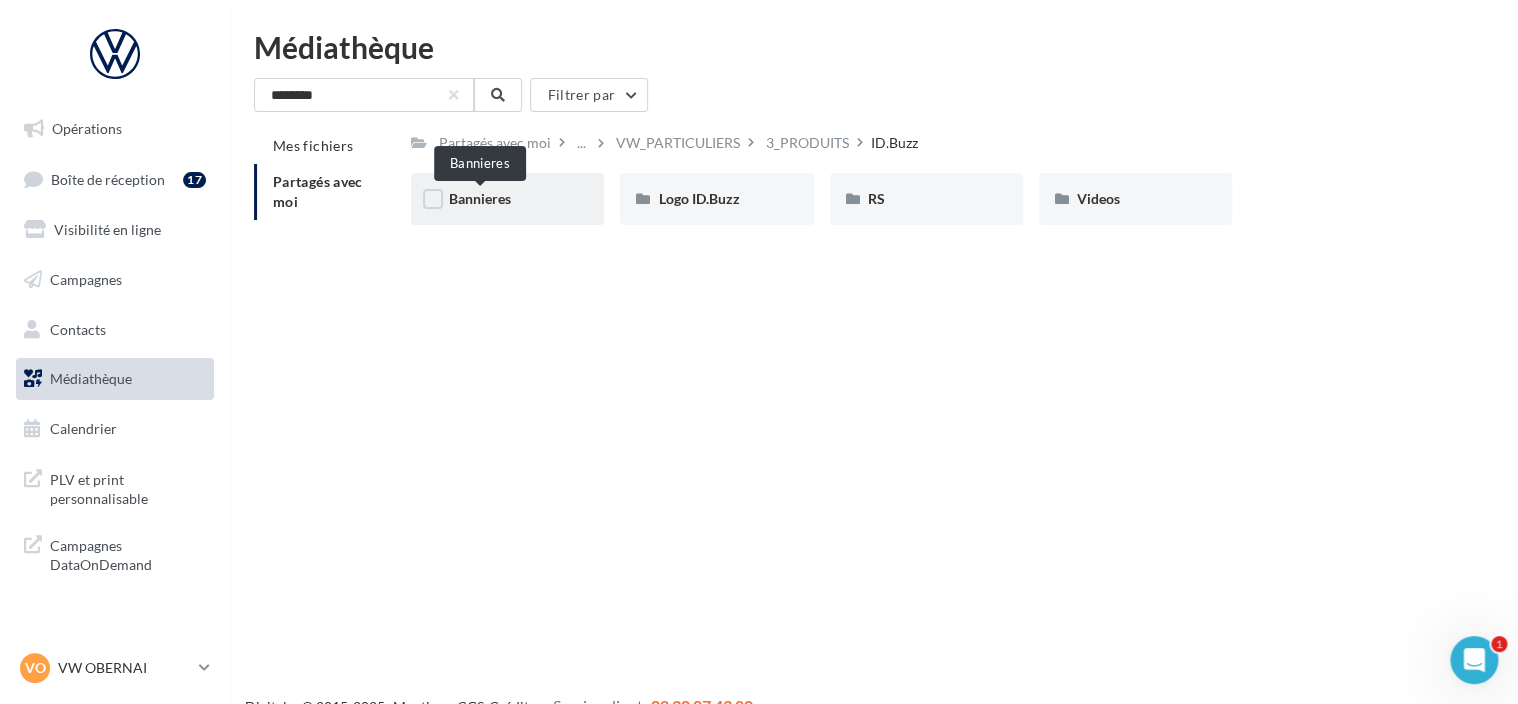 click on "Bannieres" at bounding box center [480, 198] 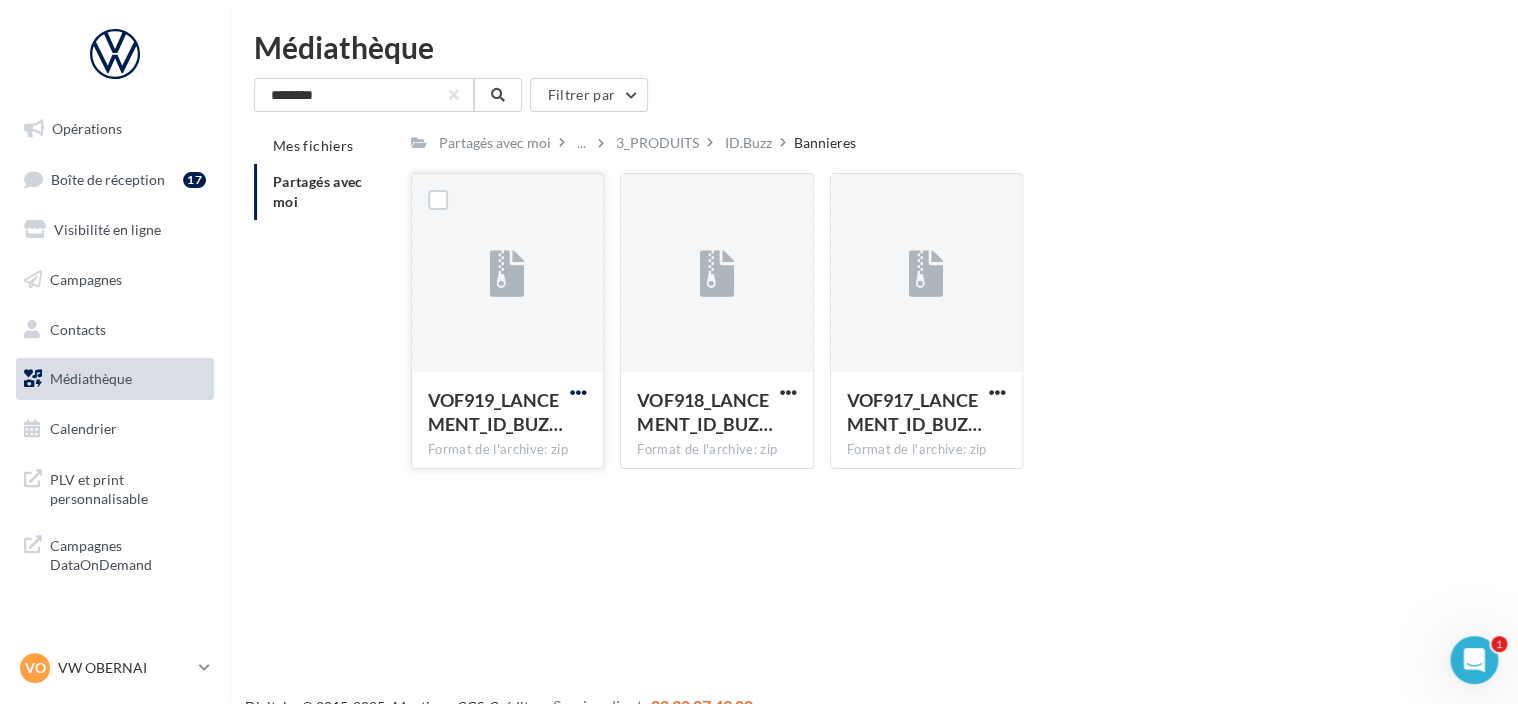 click at bounding box center [578, 392] 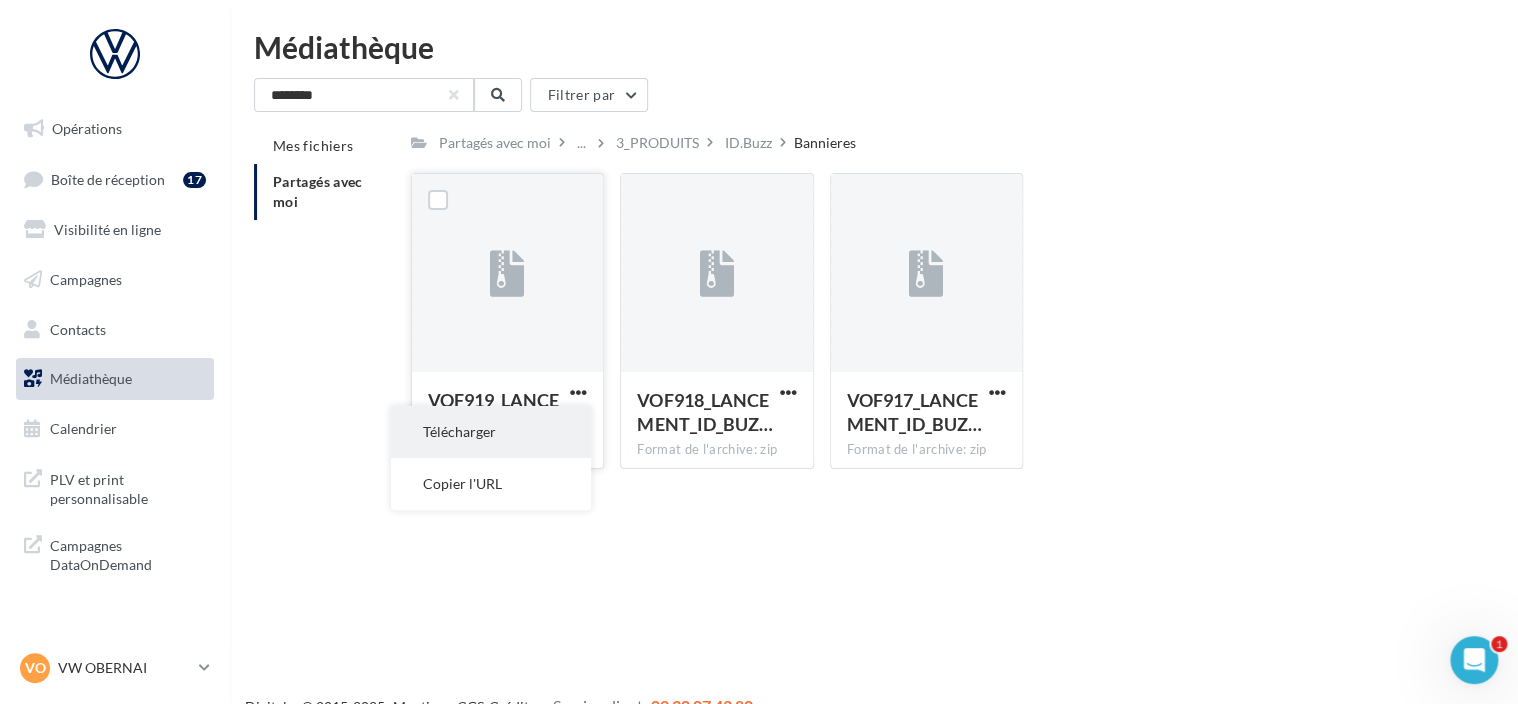 click on "Télécharger" at bounding box center [491, 432] 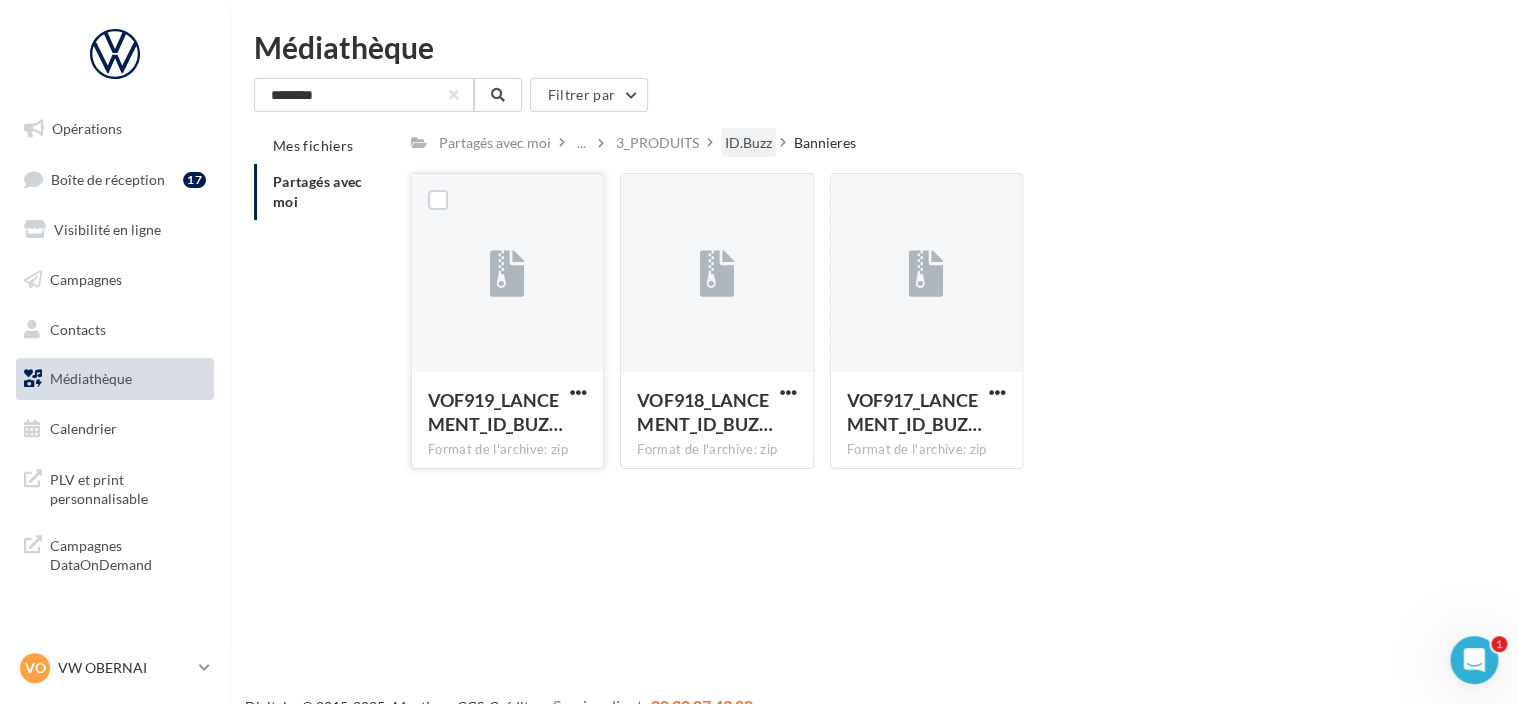 click on "ID.Buzz" at bounding box center [495, 143] 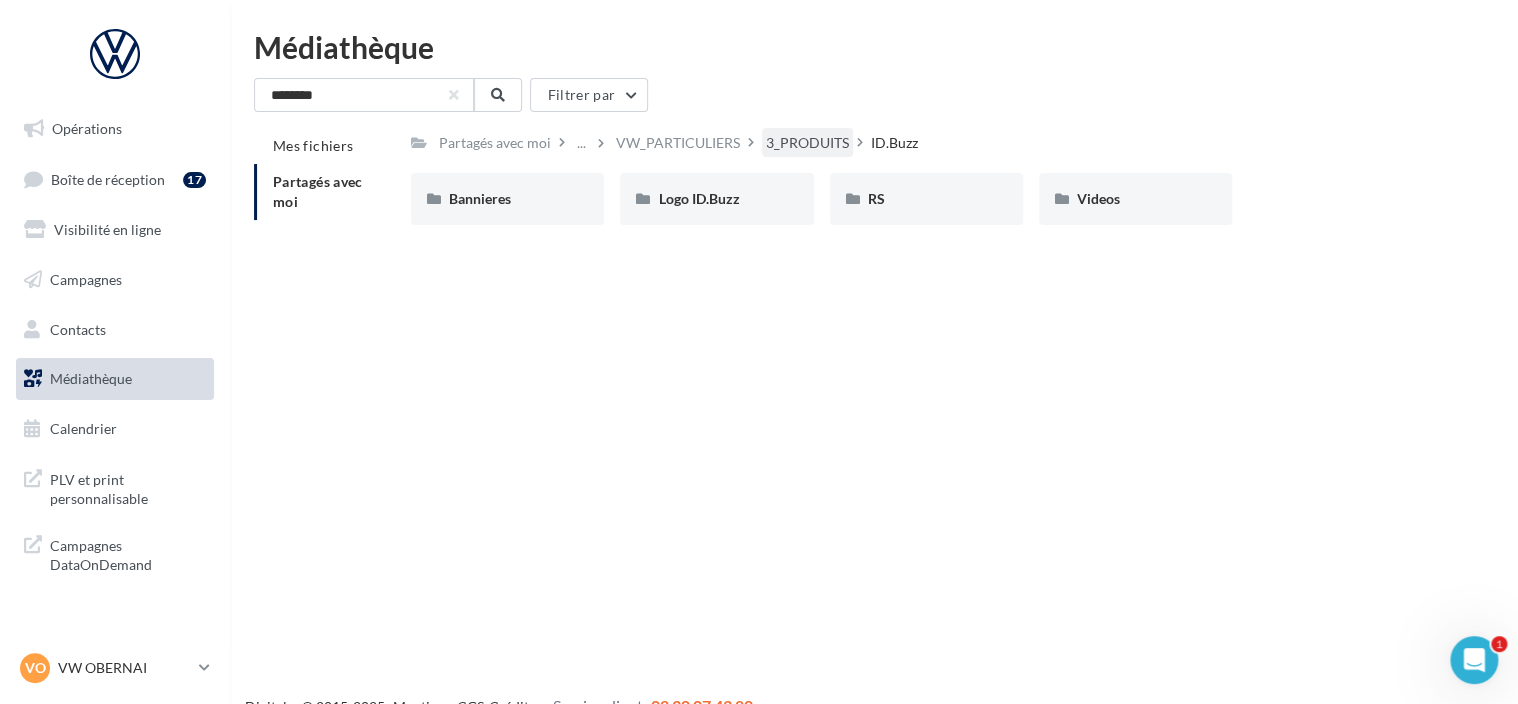 click on "3_PRODUITS" at bounding box center (495, 143) 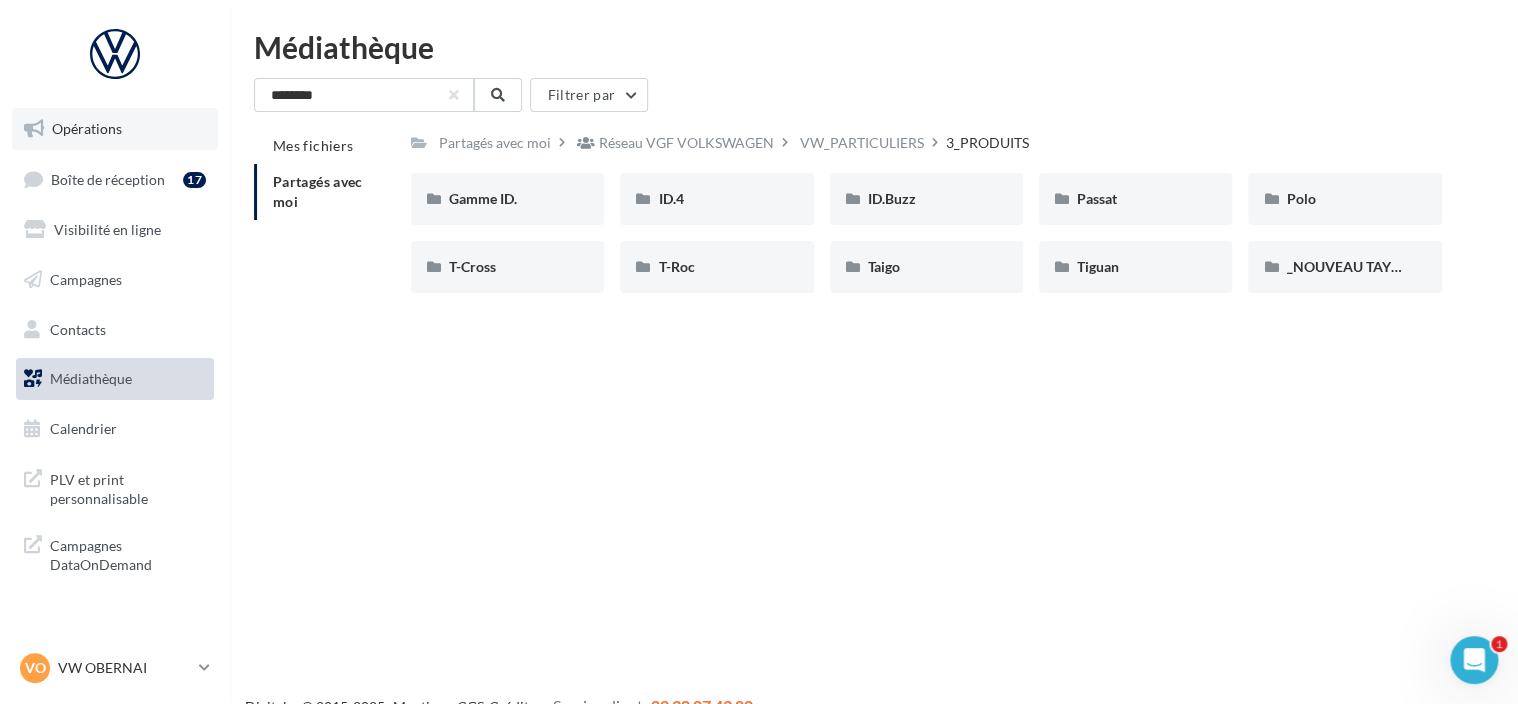 click on "Opérations" at bounding box center (115, 129) 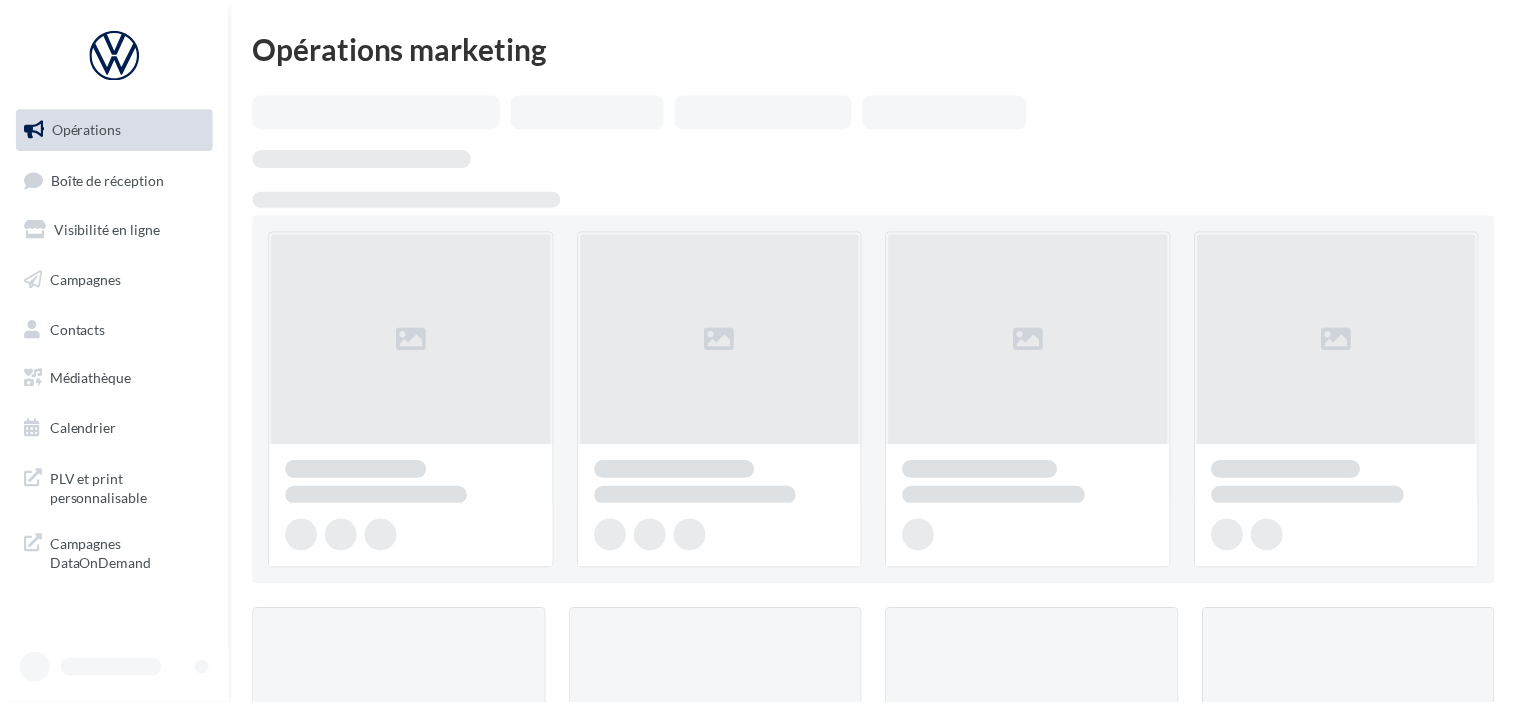 scroll, scrollTop: 0, scrollLeft: 0, axis: both 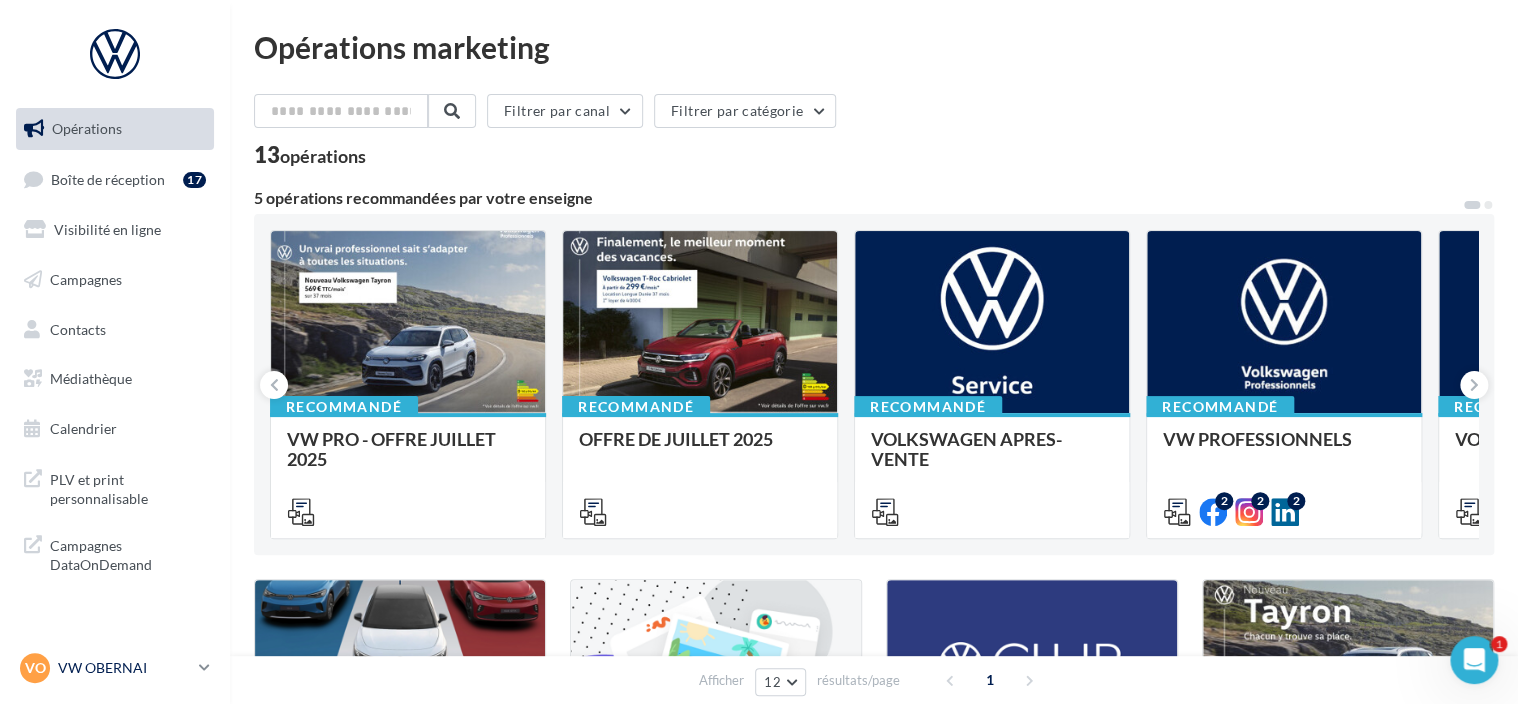 click on "VW OBERNAI" at bounding box center [124, 668] 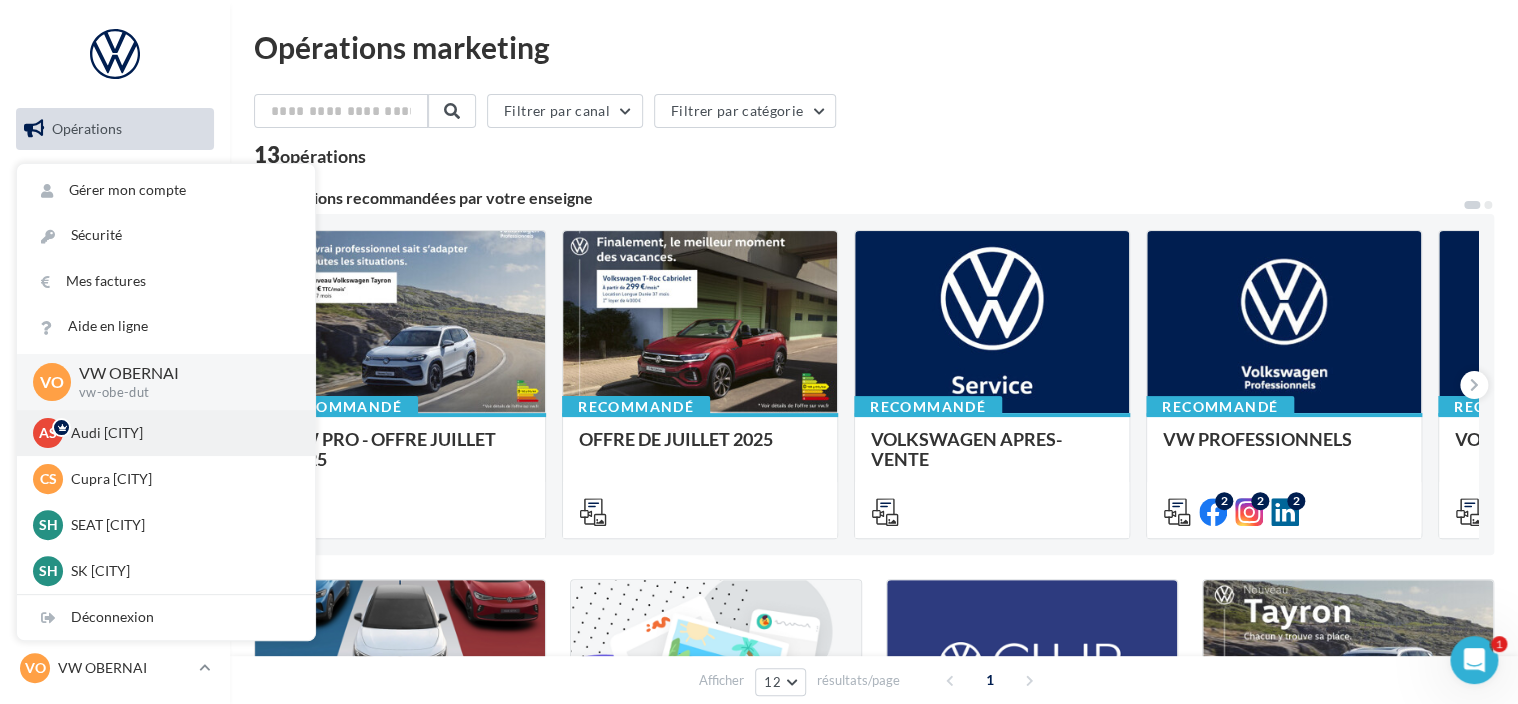 click on "Audi [CITY]" at bounding box center [181, 433] 